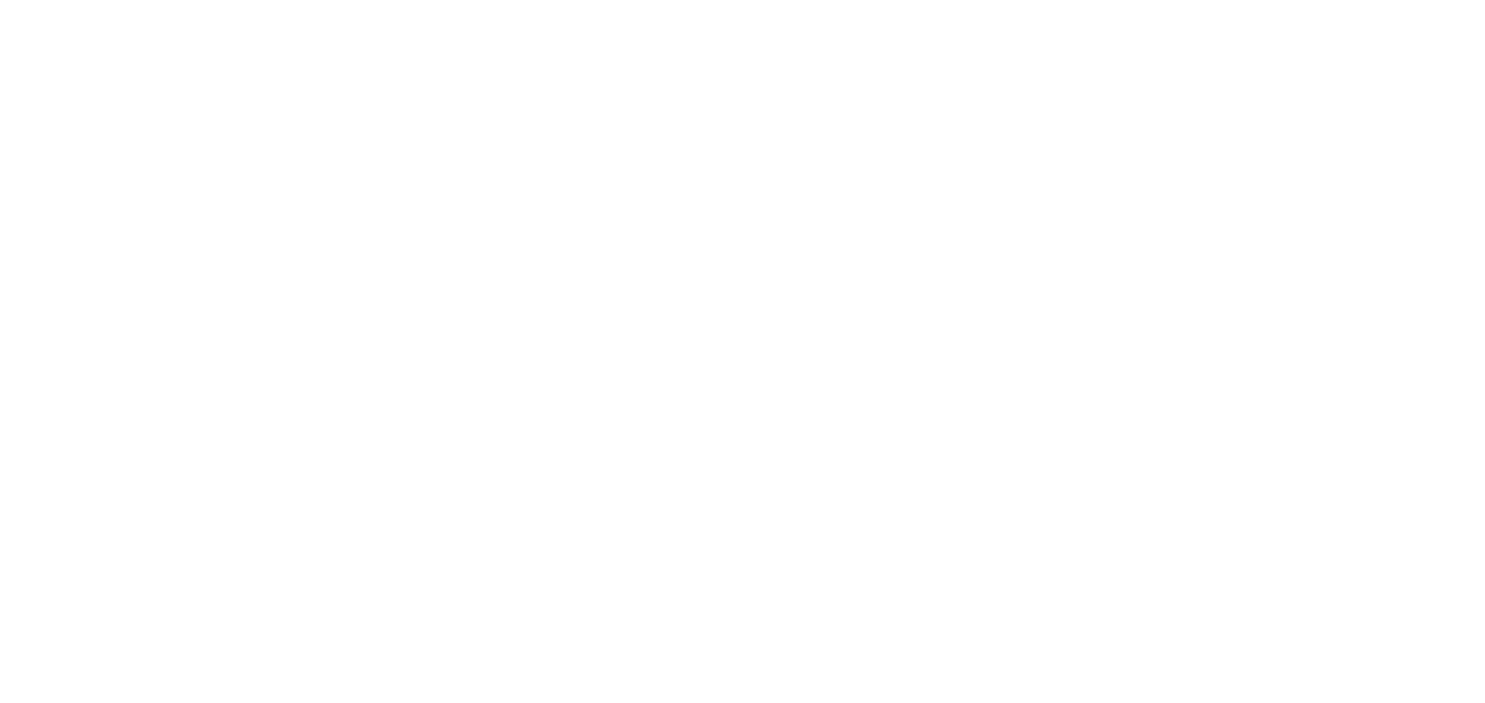 scroll, scrollTop: 0, scrollLeft: 0, axis: both 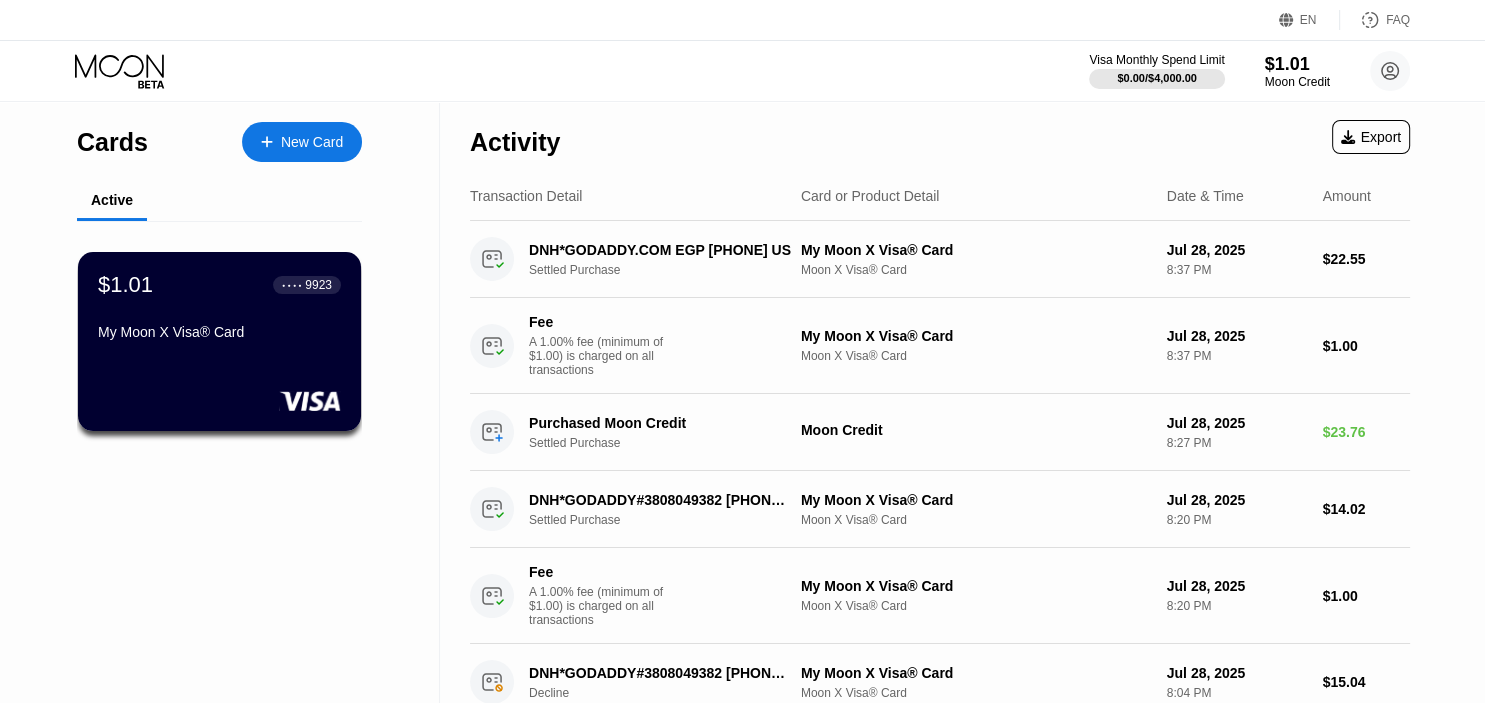 click on "$1.01 ● ● ● ● [CARD] My Moon X Visa® Card" at bounding box center (219, 341) 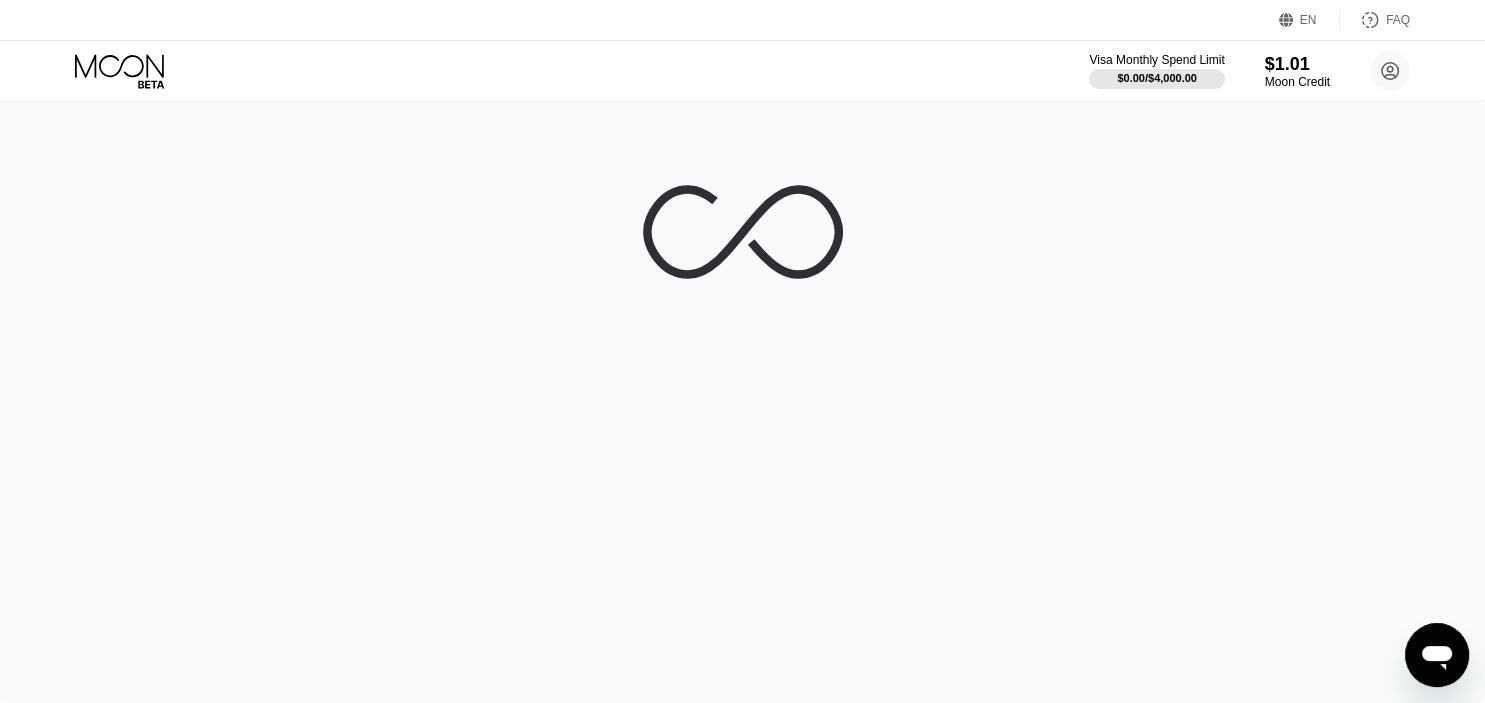 scroll, scrollTop: 0, scrollLeft: 0, axis: both 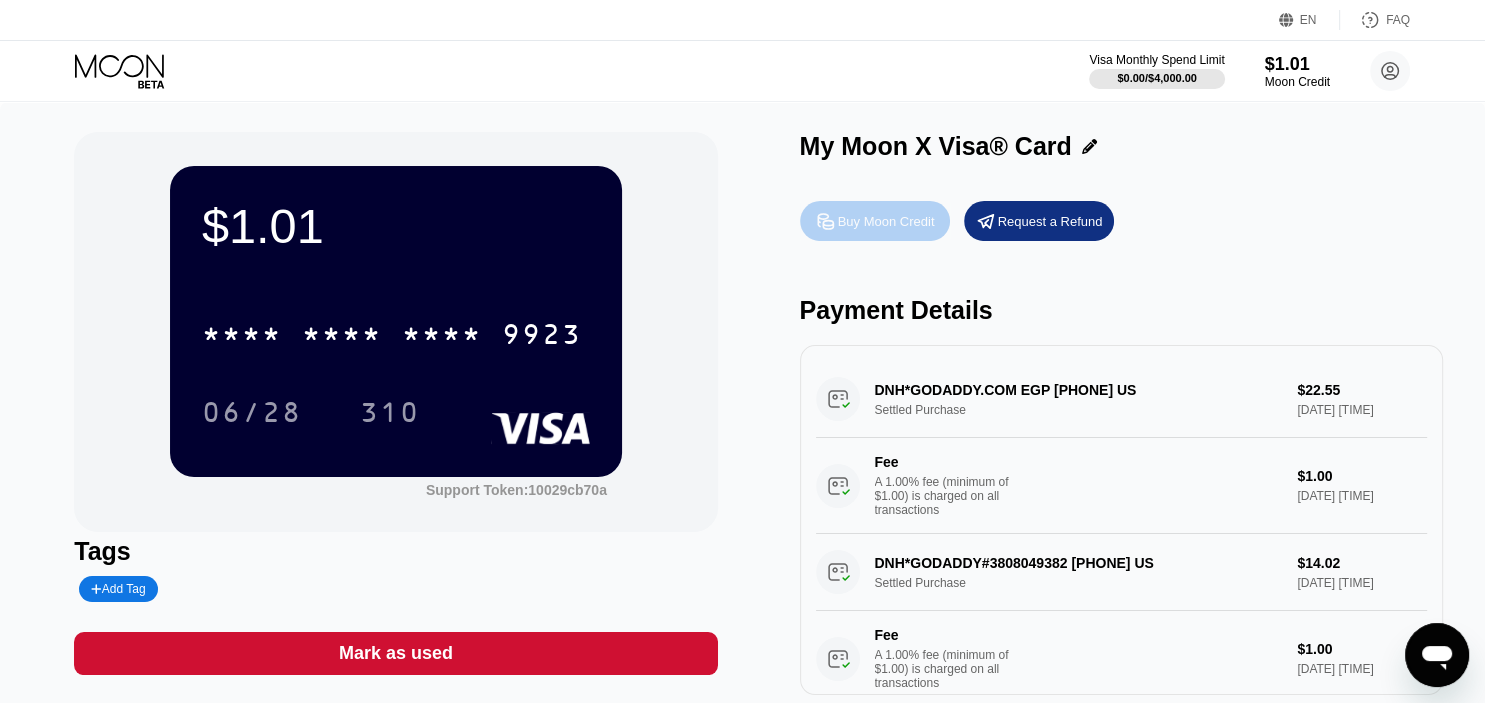 click on "Buy Moon Credit" at bounding box center [886, 221] 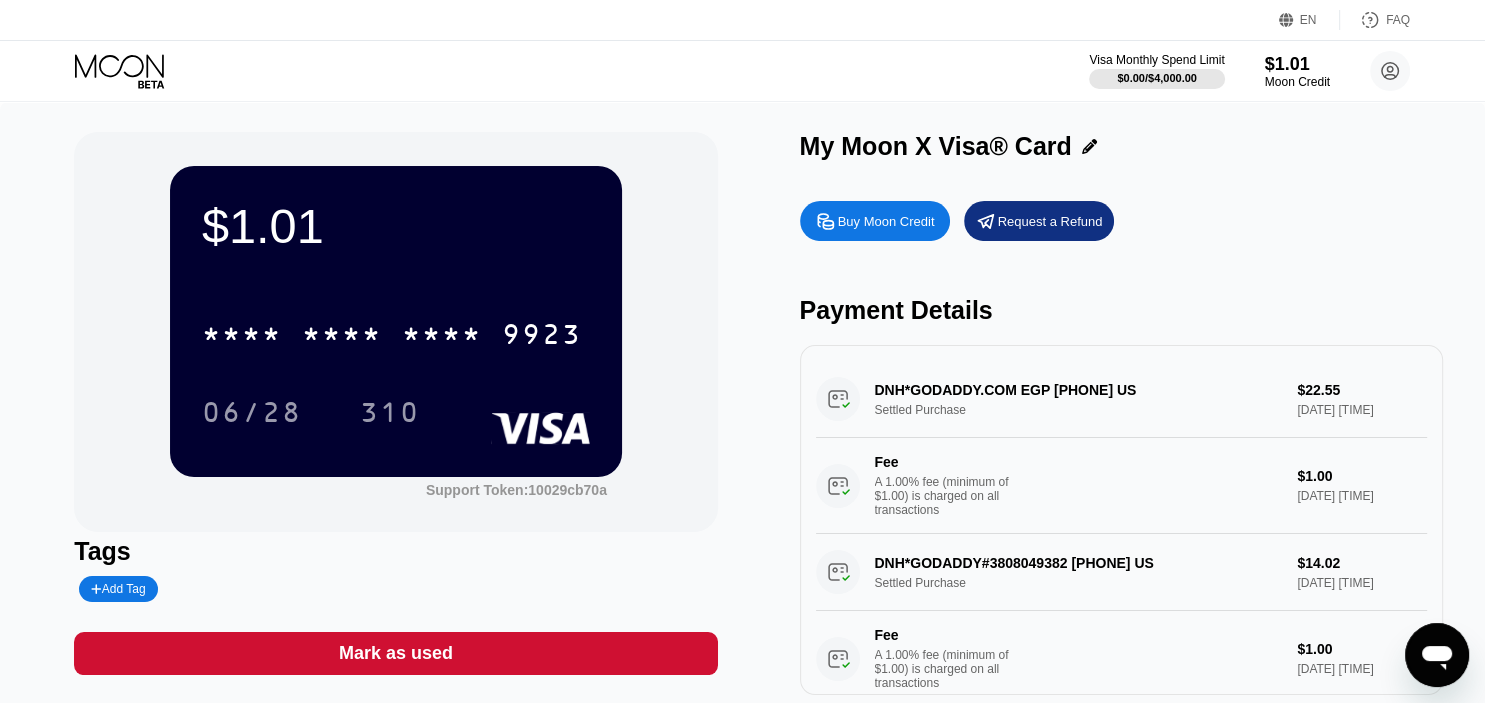 type on "0" 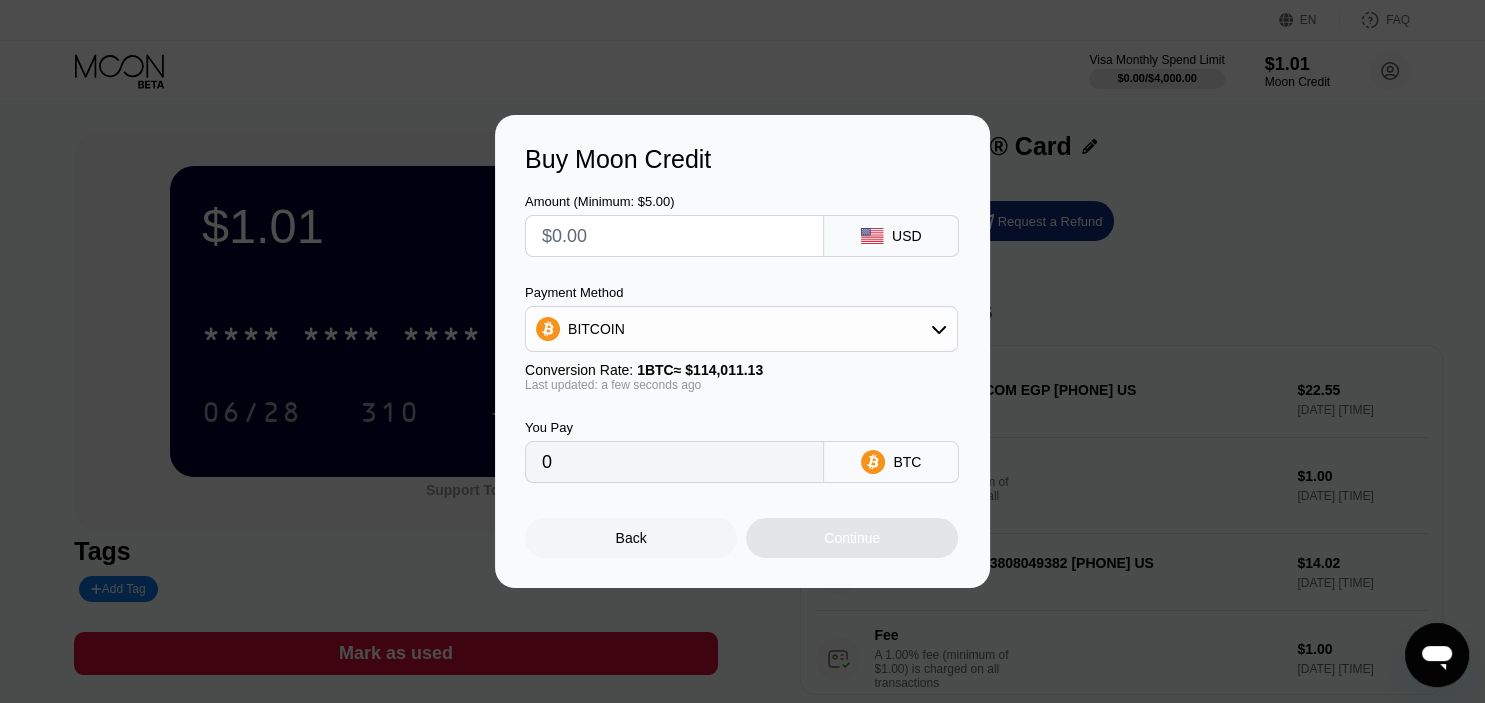 click at bounding box center [674, 236] 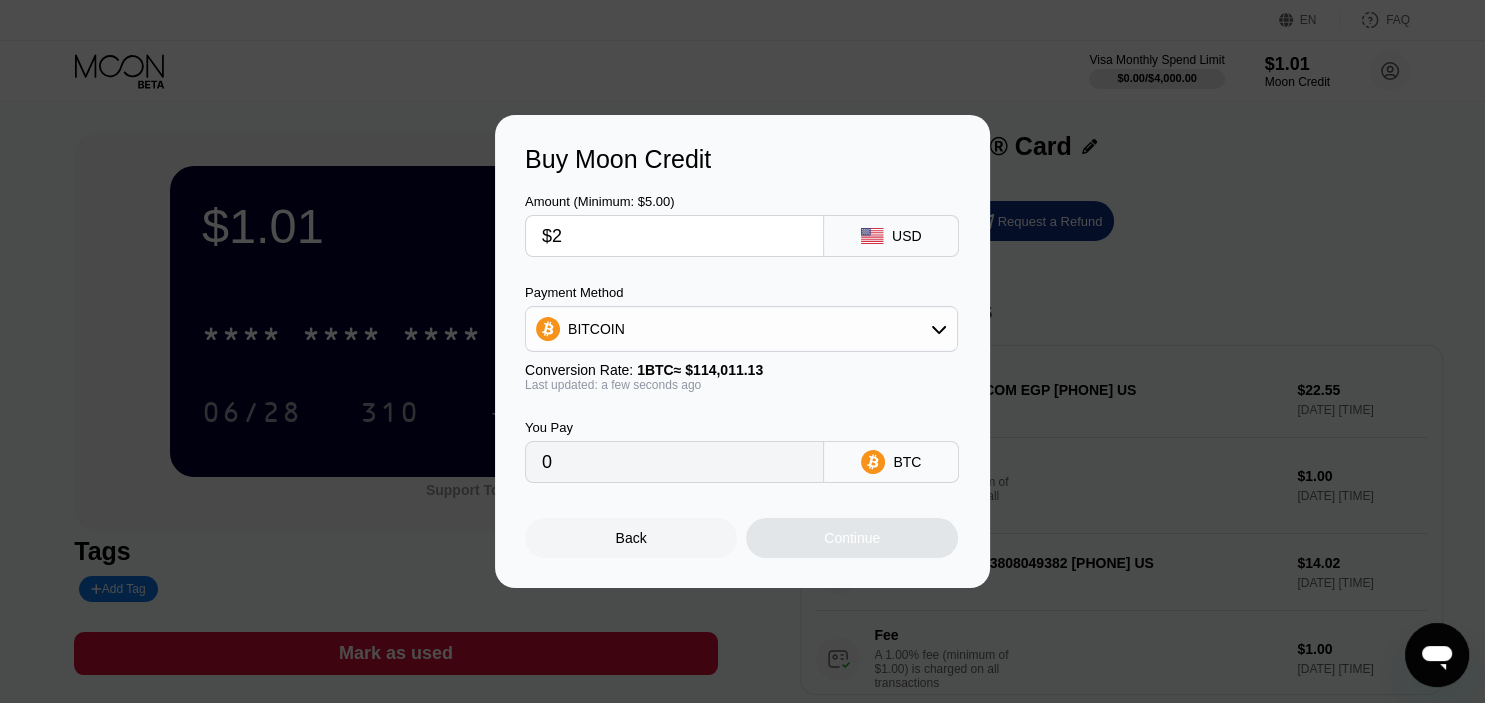 type on "$21" 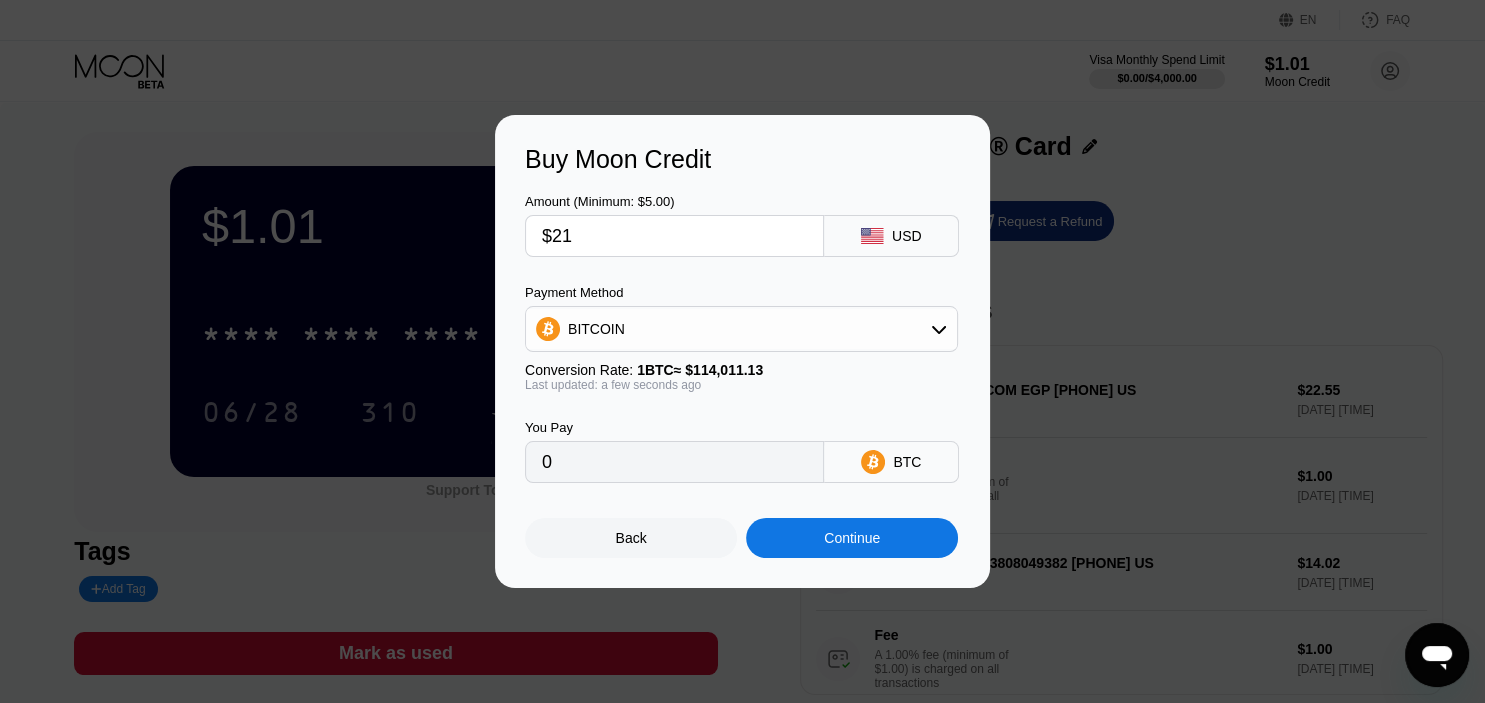 type on "0.00018420" 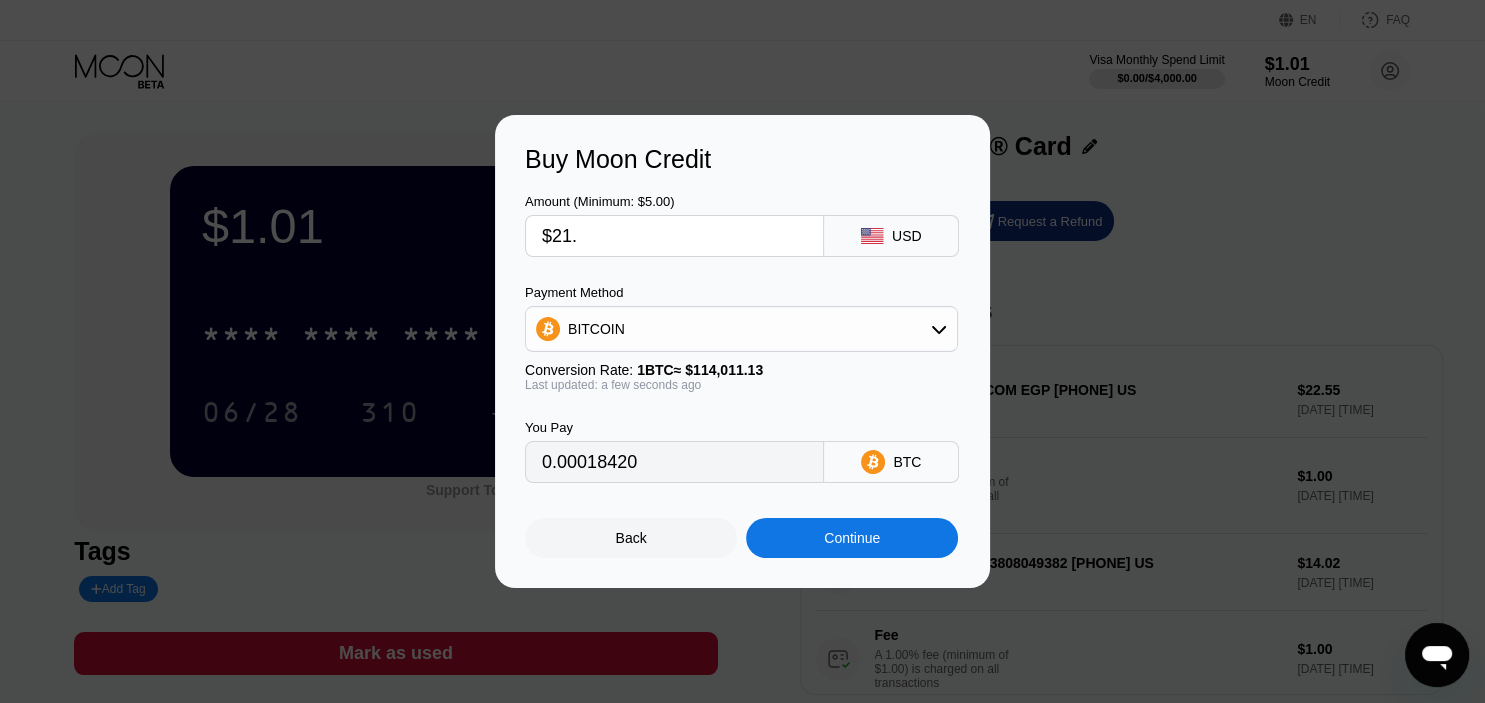 type on "$21.7" 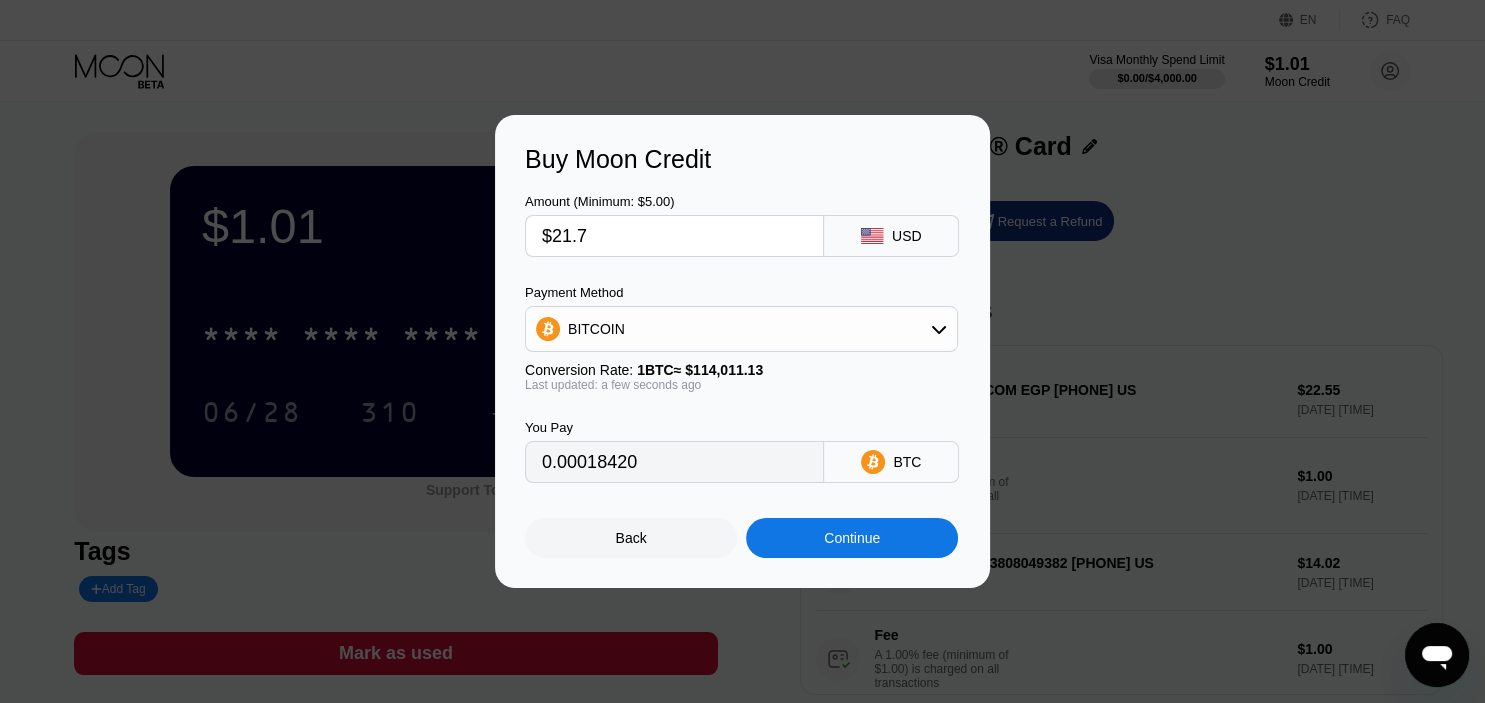 type on "0.00019034" 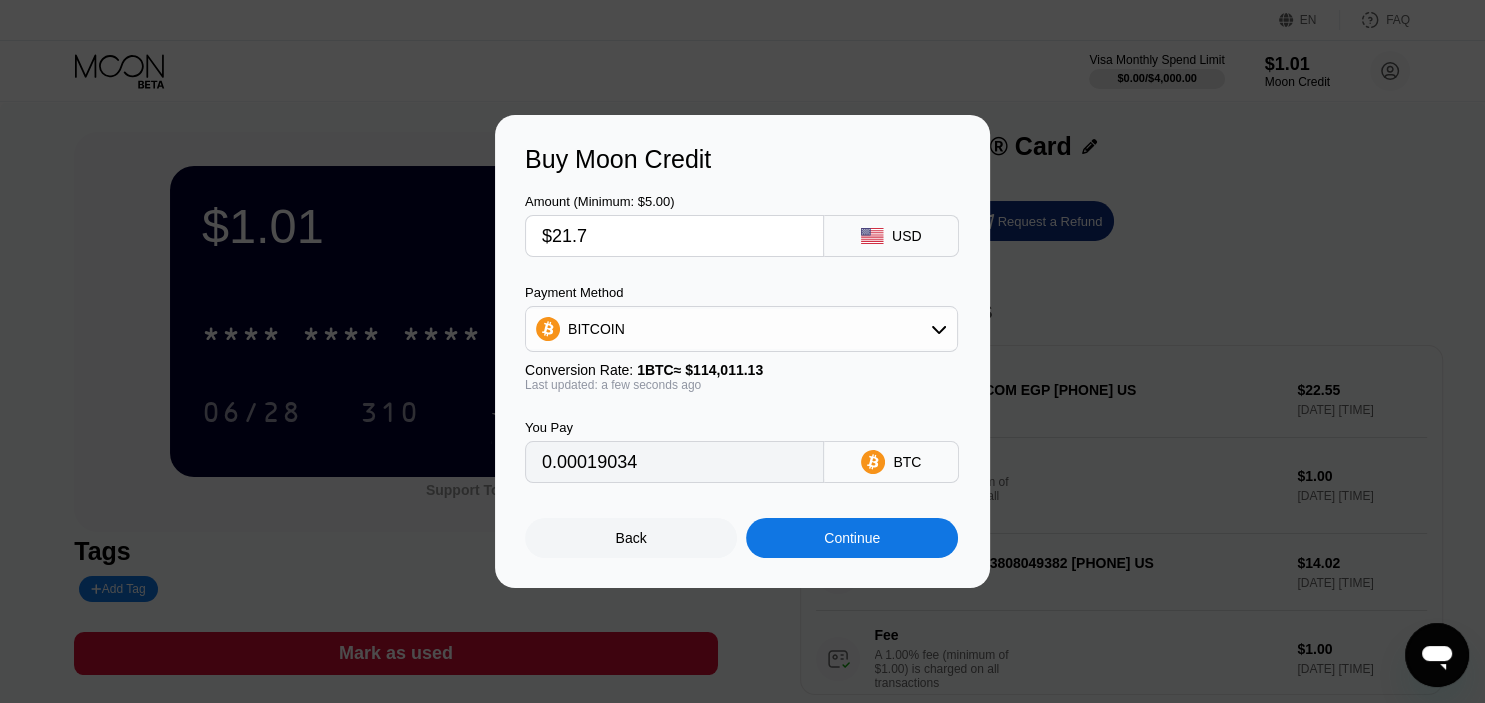 type on "$21.7" 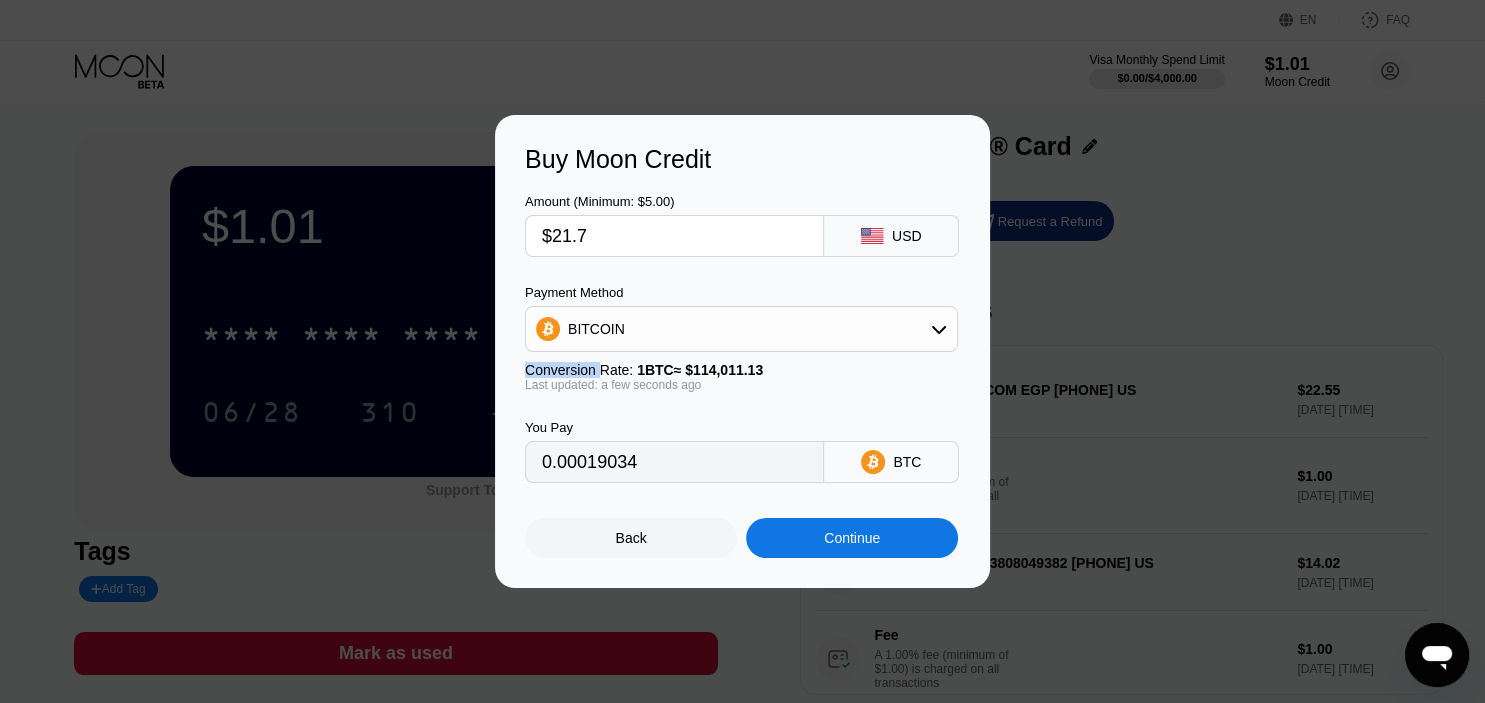 click on "BITCOIN" at bounding box center [741, 329] 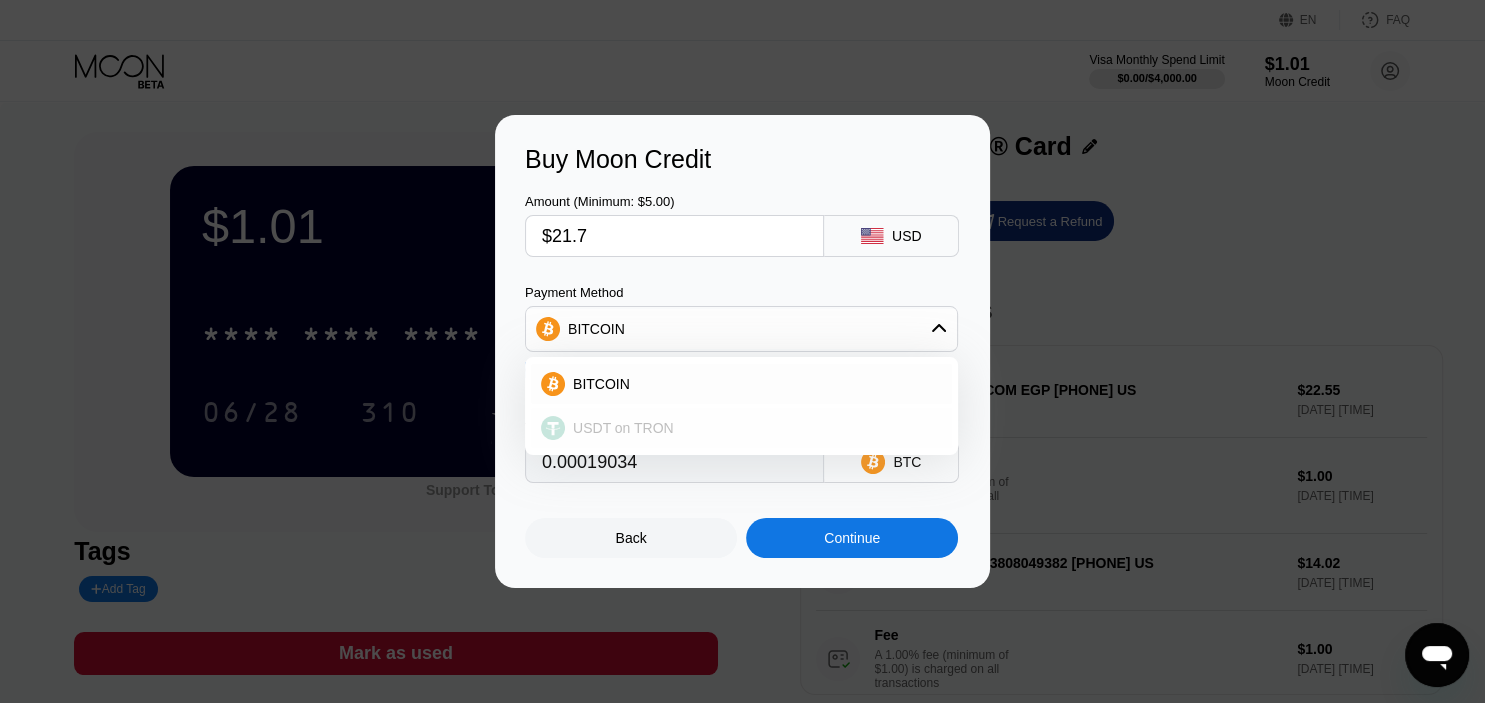 click on "USDT on TRON" at bounding box center [623, 428] 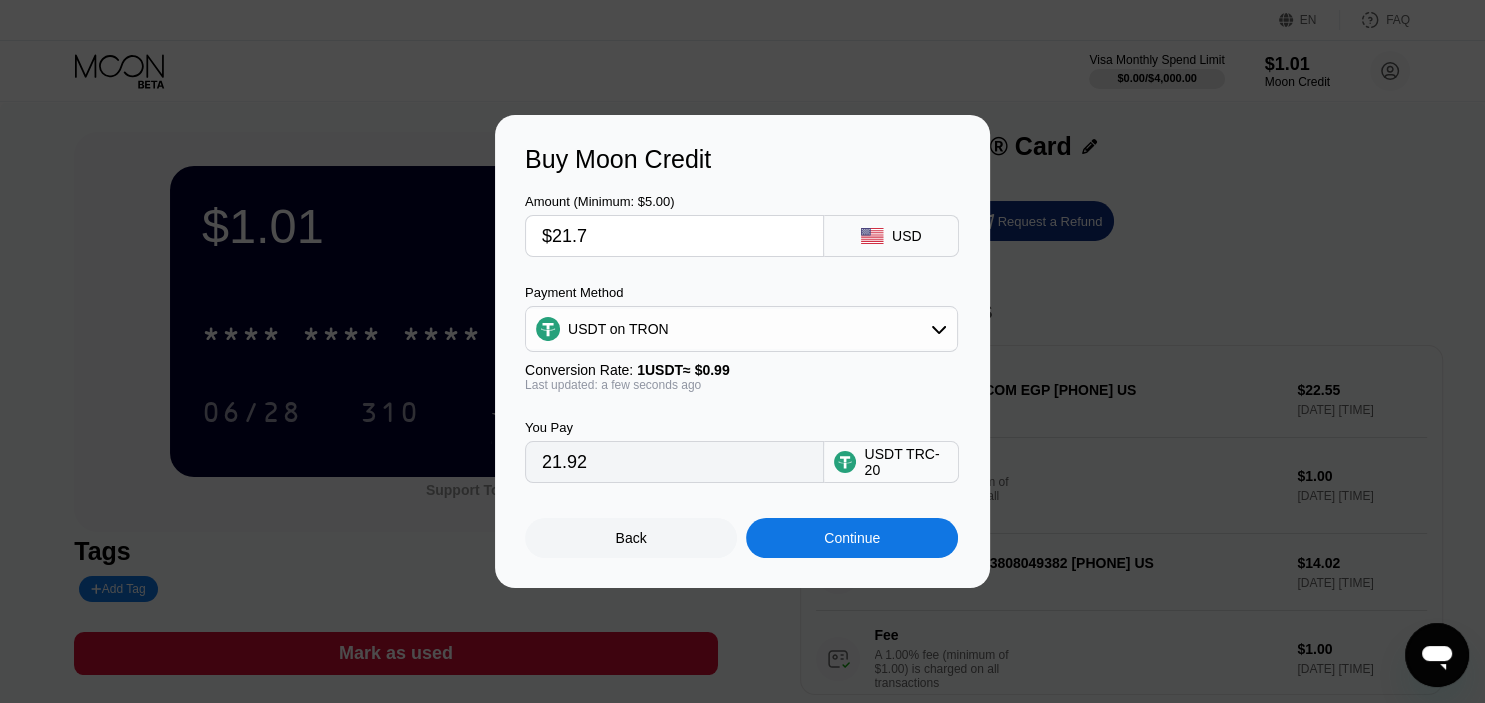 click on "Last updated:   a few seconds ago" at bounding box center (741, 385) 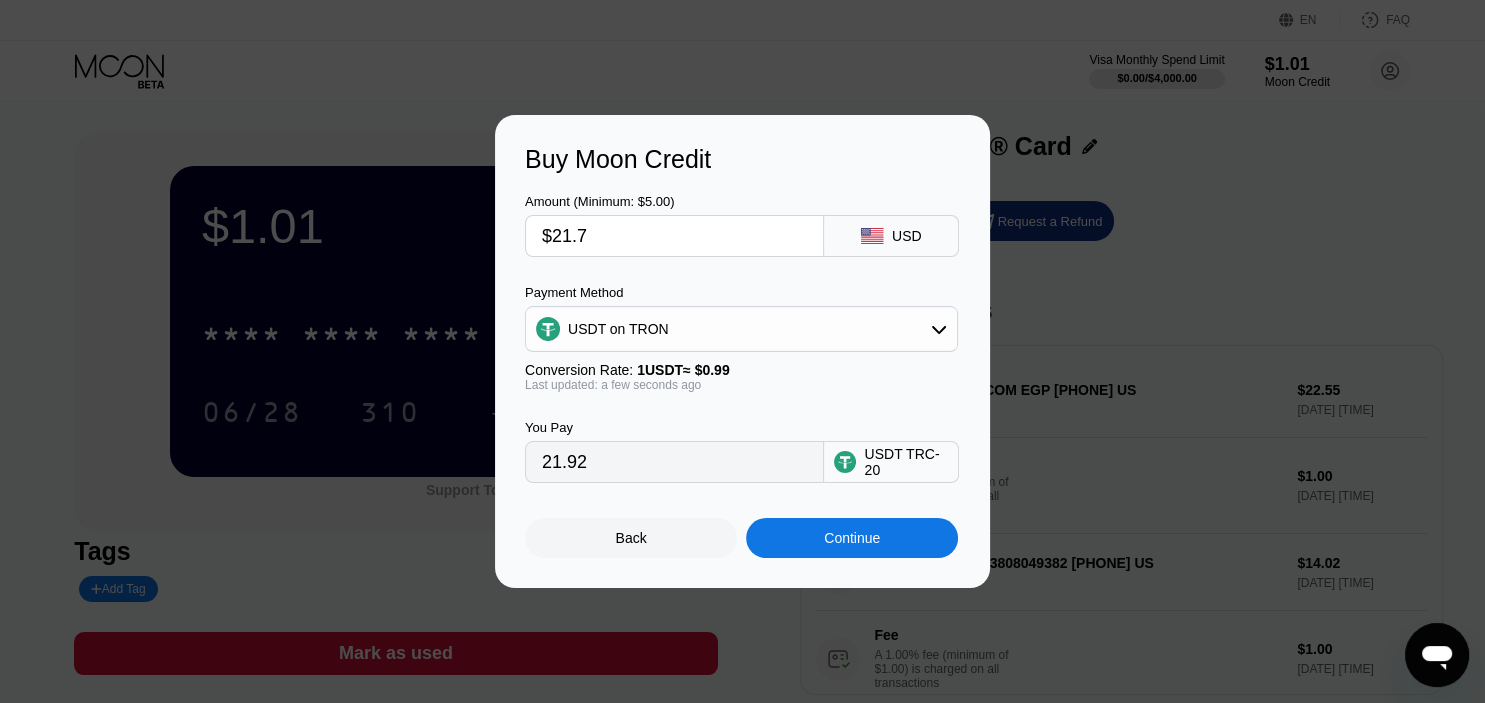 click on "Continue" at bounding box center [852, 538] 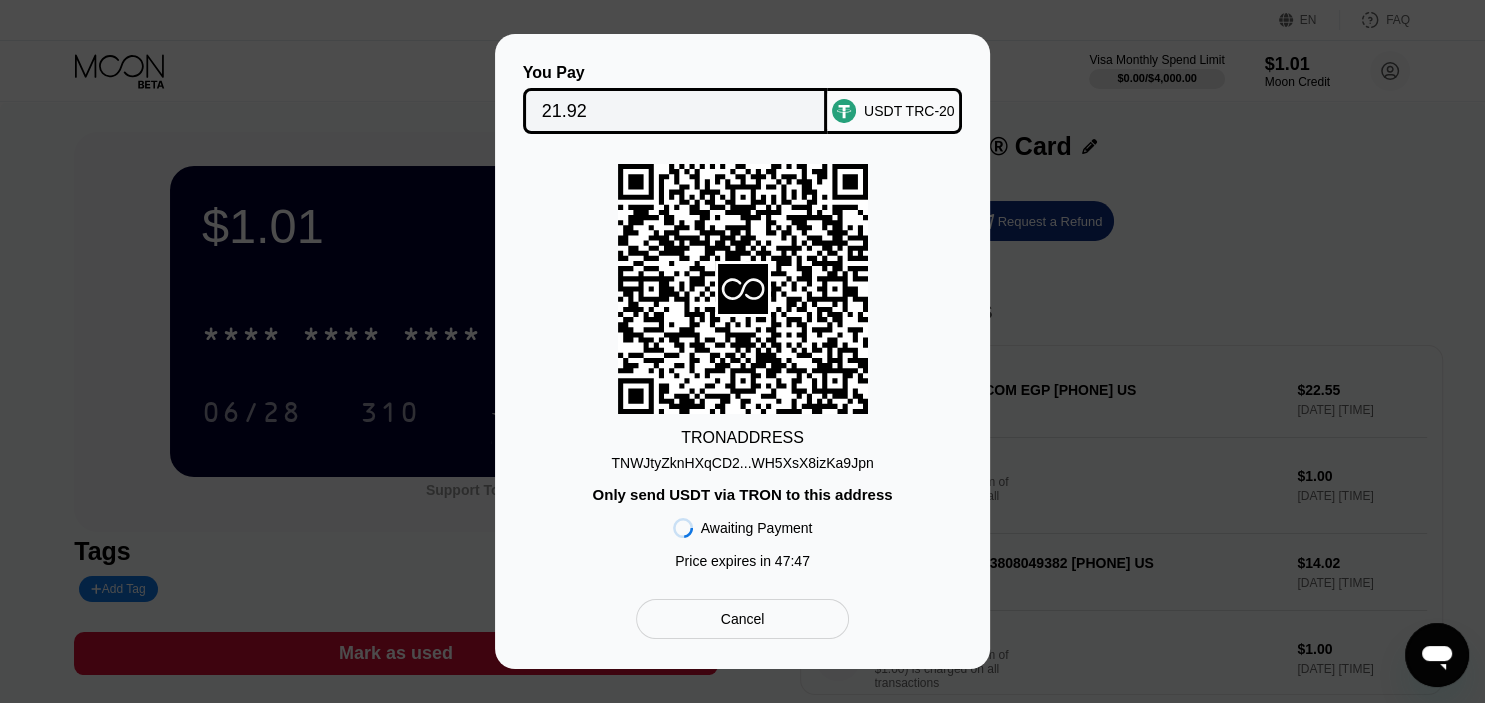 click on "You Pay 21.92 USDT TRC-20 TRON  ADDRESS TNWJtyZknHXqCD2...WH5XsX8izKa9Jpn Only send USDT via TRON to this address Awaiting Payment Price expires in   47 : 47 Cancel" at bounding box center (742, 351) 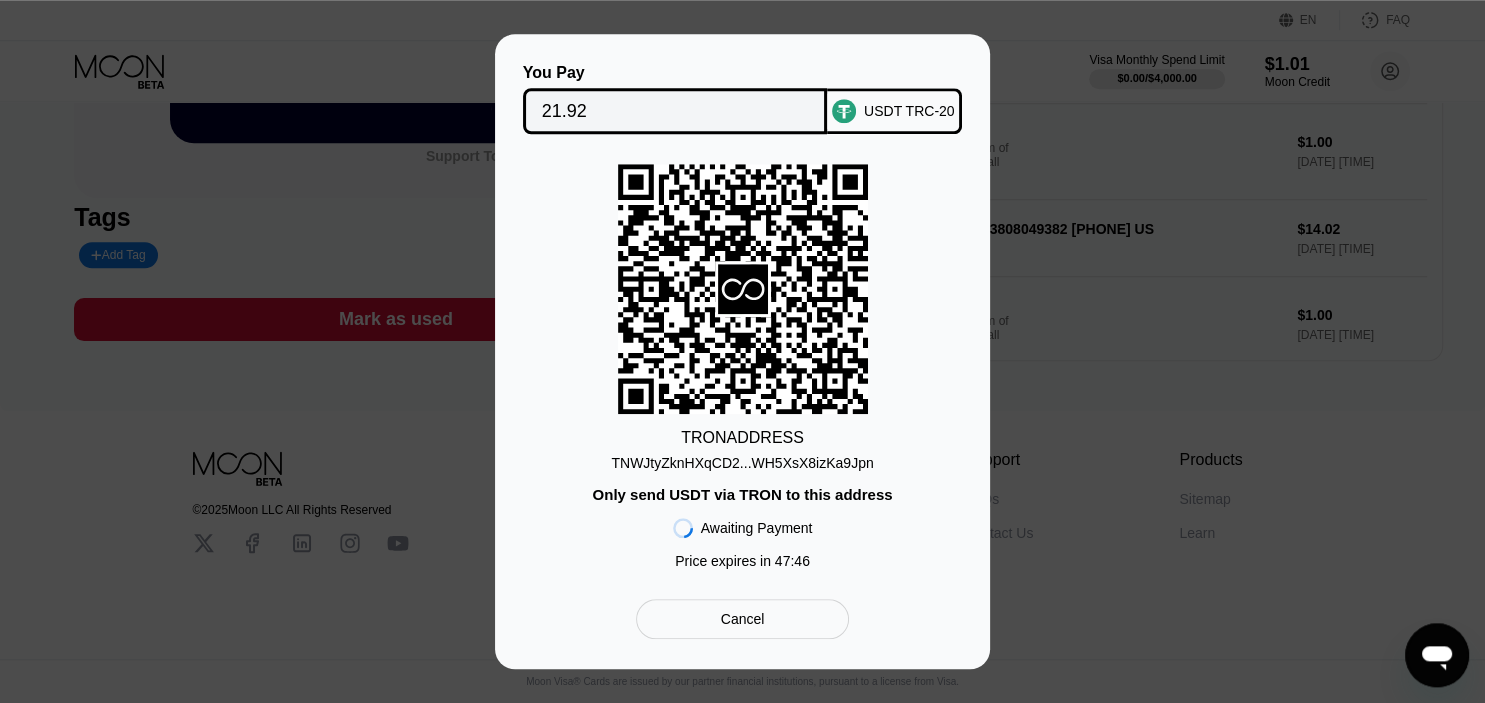 scroll, scrollTop: 0, scrollLeft: 0, axis: both 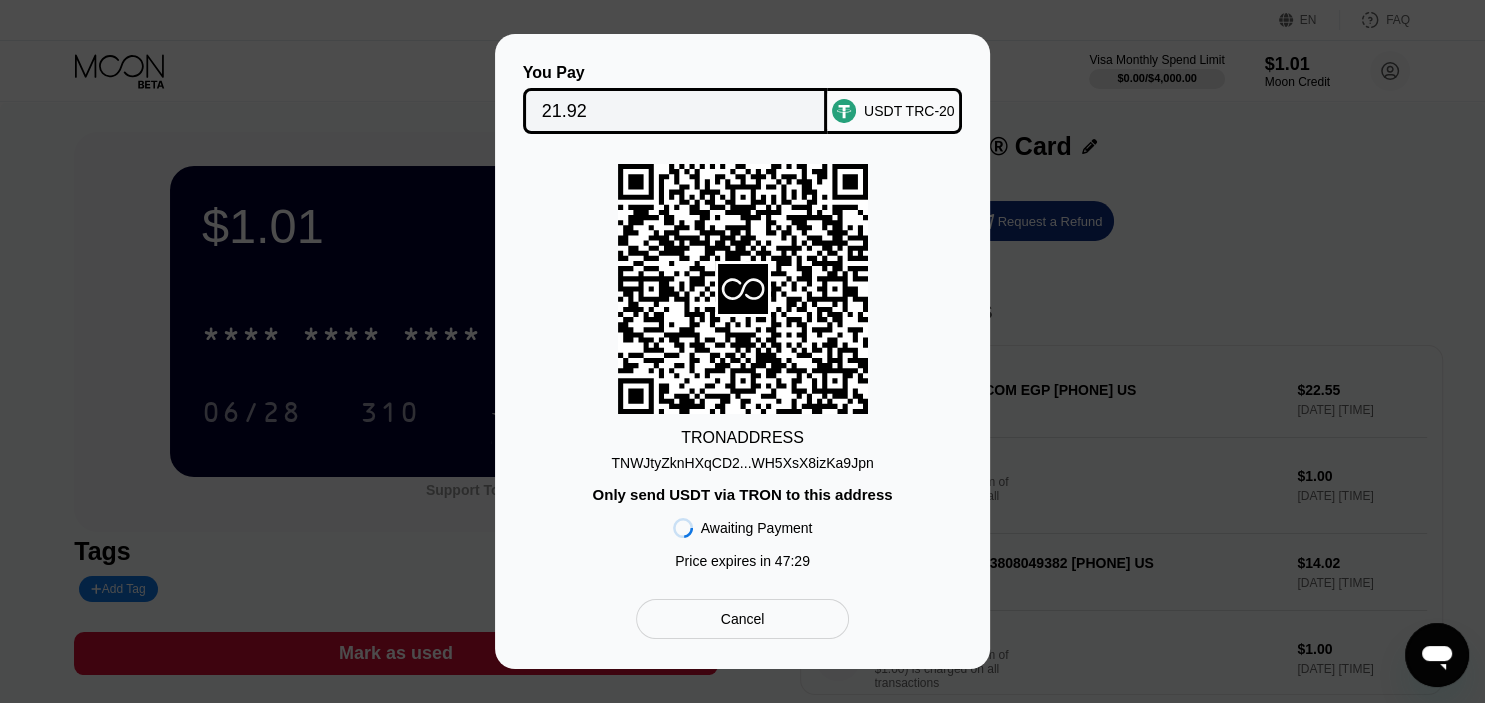 click on "TNWJtyZknHXqCD2...WH5XsX8izKa9Jpn" at bounding box center [742, 463] 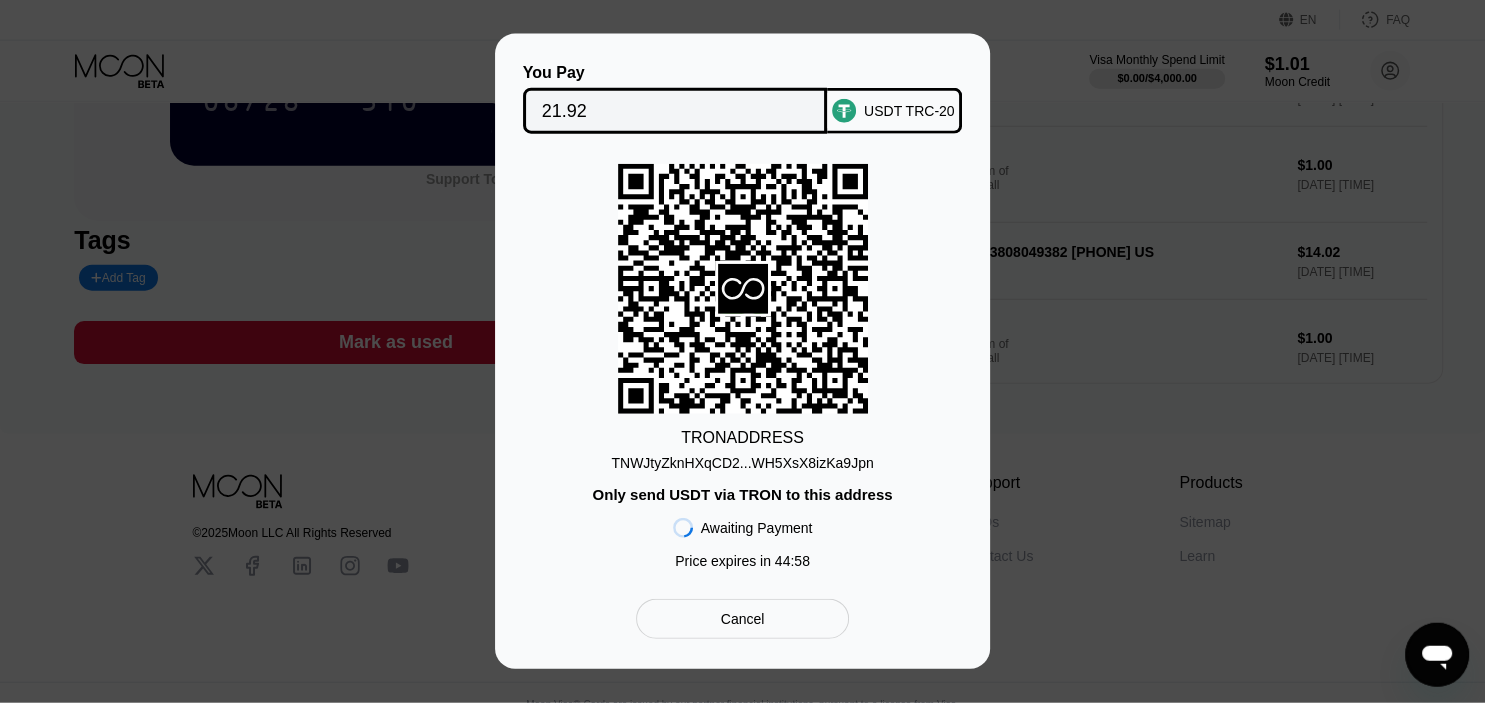 scroll, scrollTop: 0, scrollLeft: 0, axis: both 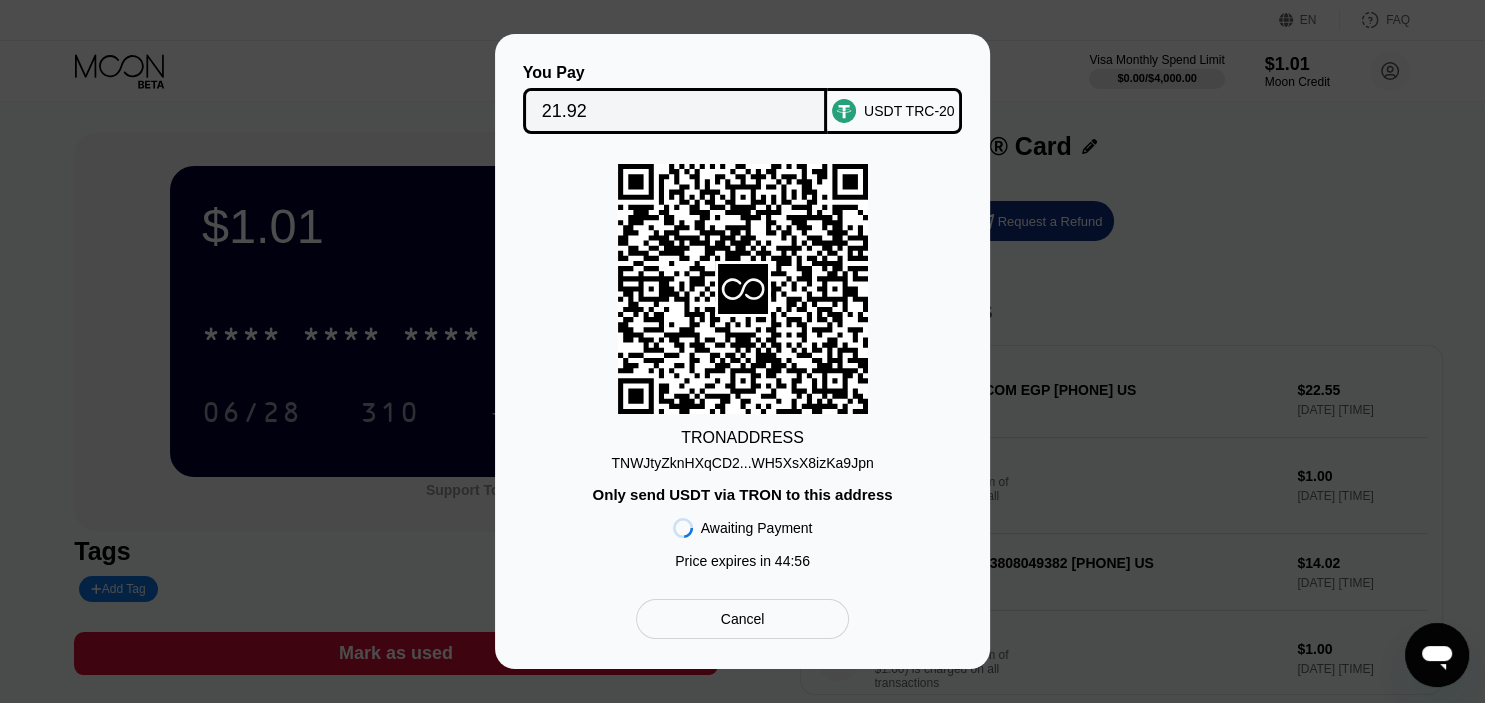 click 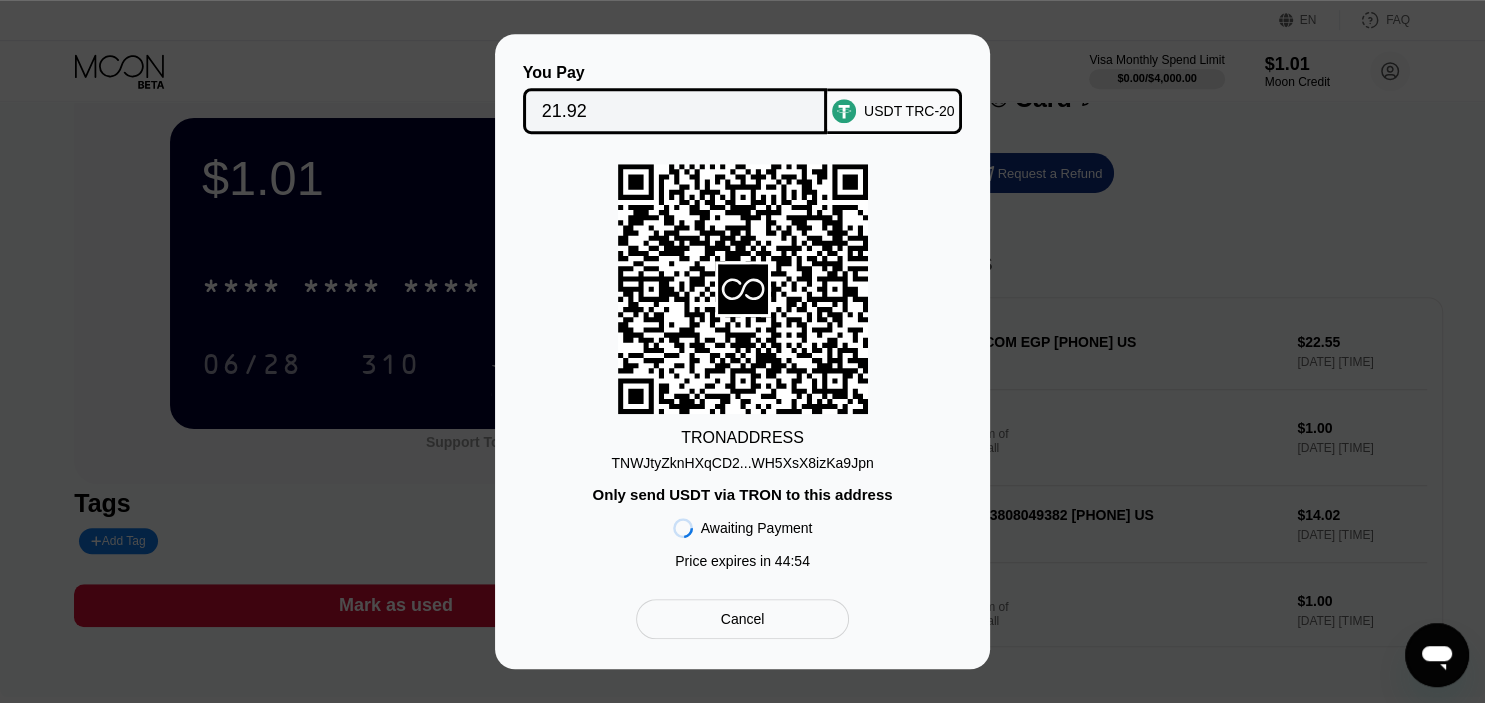 scroll, scrollTop: 0, scrollLeft: 0, axis: both 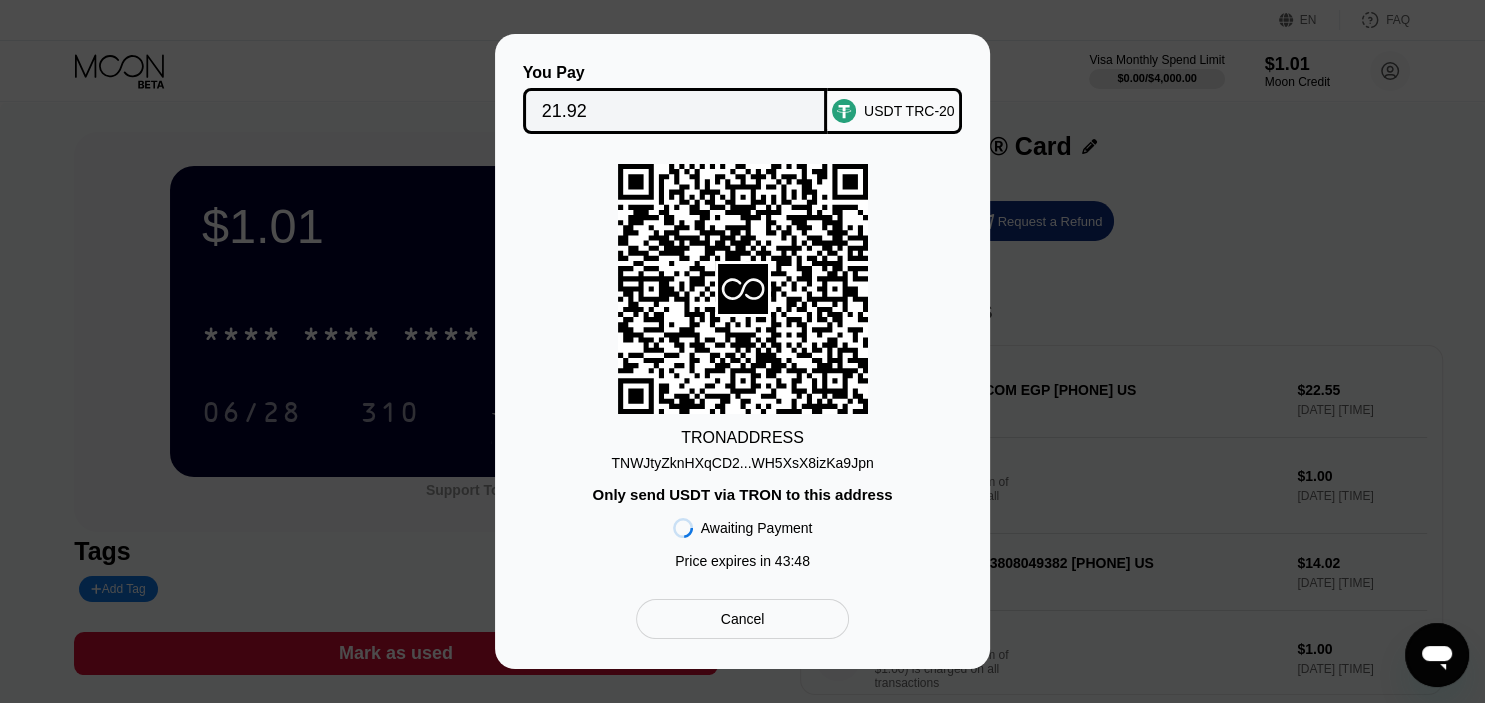 click on "USDT TRC-20" at bounding box center [909, 111] 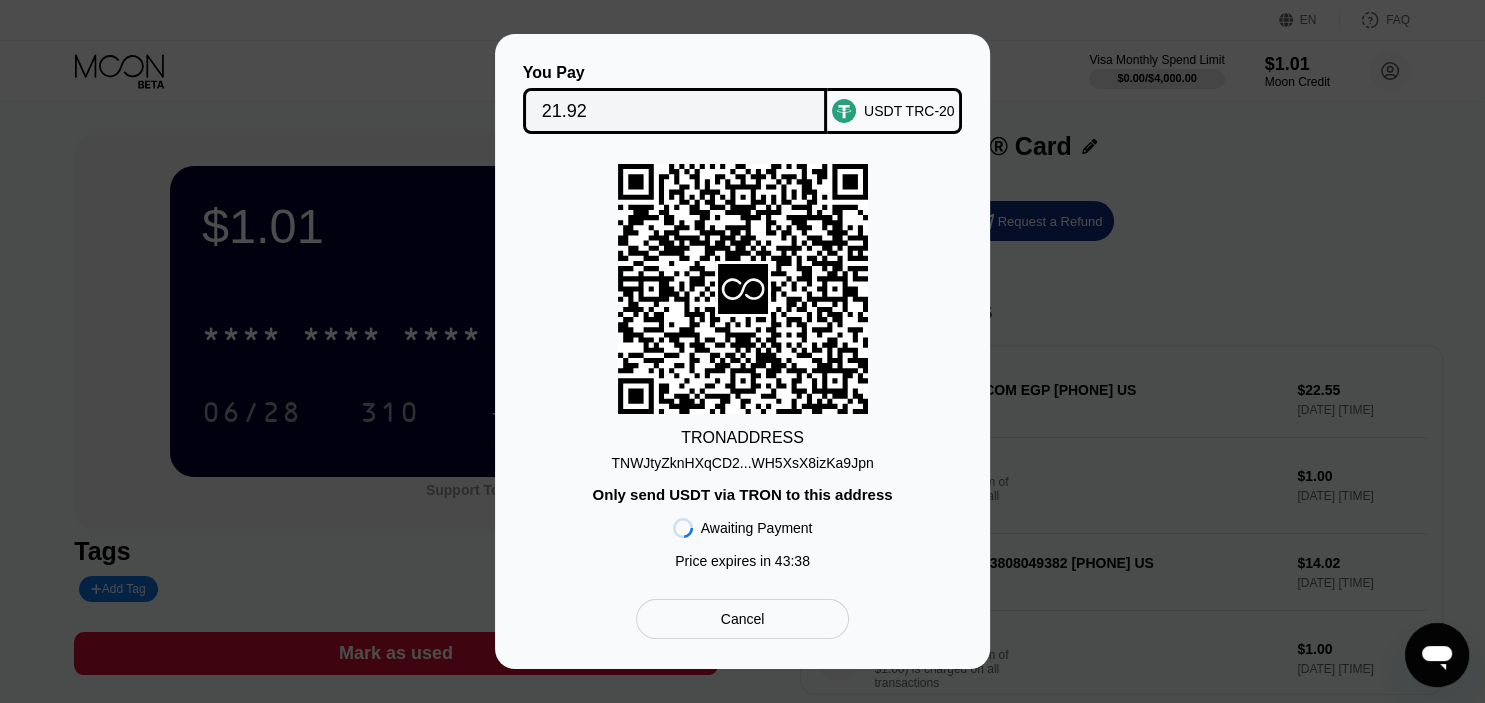 click on "TRON  ADDRESS TNWJtyZknHXqCD2...WH5XsX8izKa9Jpn Only send USDT via TRON to this address Awaiting Payment Price expires in   43 : 38" at bounding box center [742, 371] 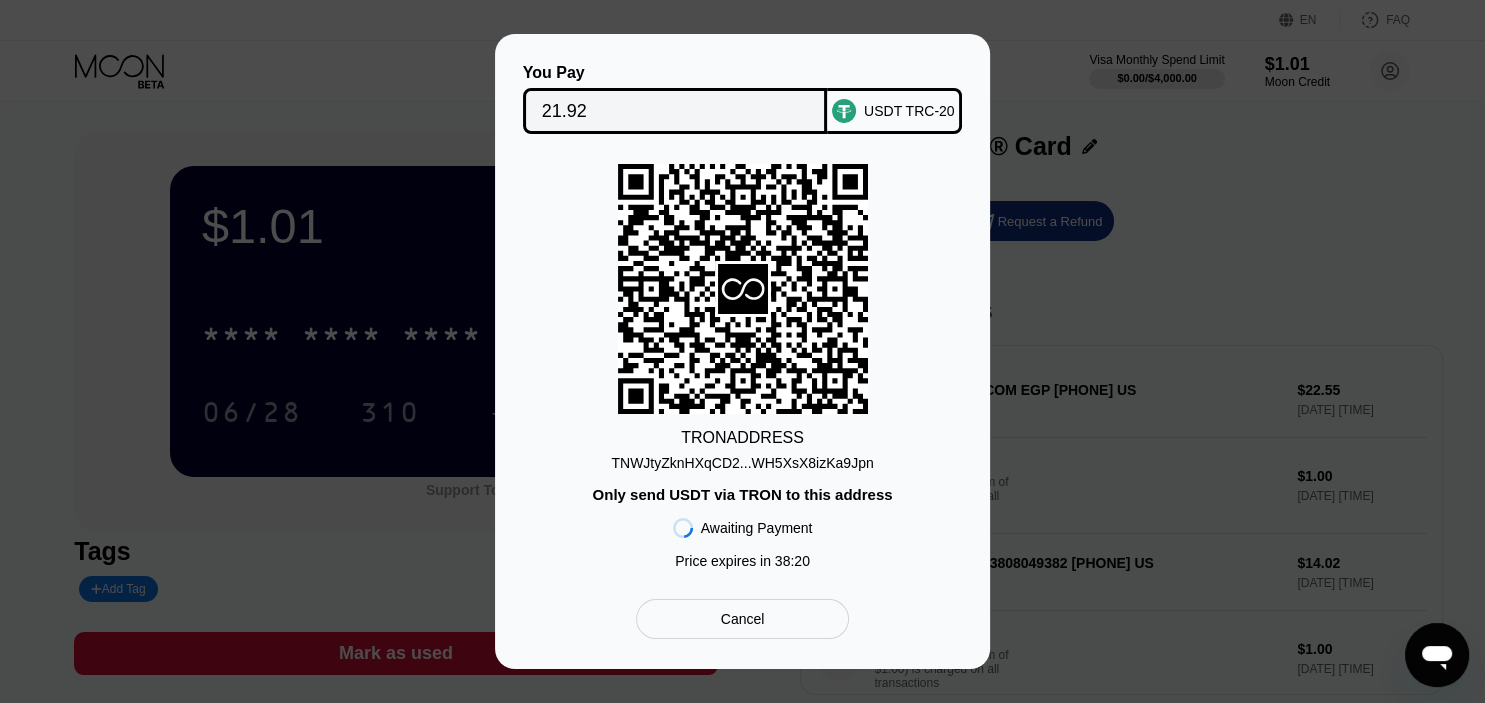 click on "TRON  ADDRESS TNWJtyZknHXqCD2...WH5XsX8izKa9Jpn Only send USDT via TRON to this address Awaiting Payment Price expires in   38 : 20" at bounding box center (742, 371) 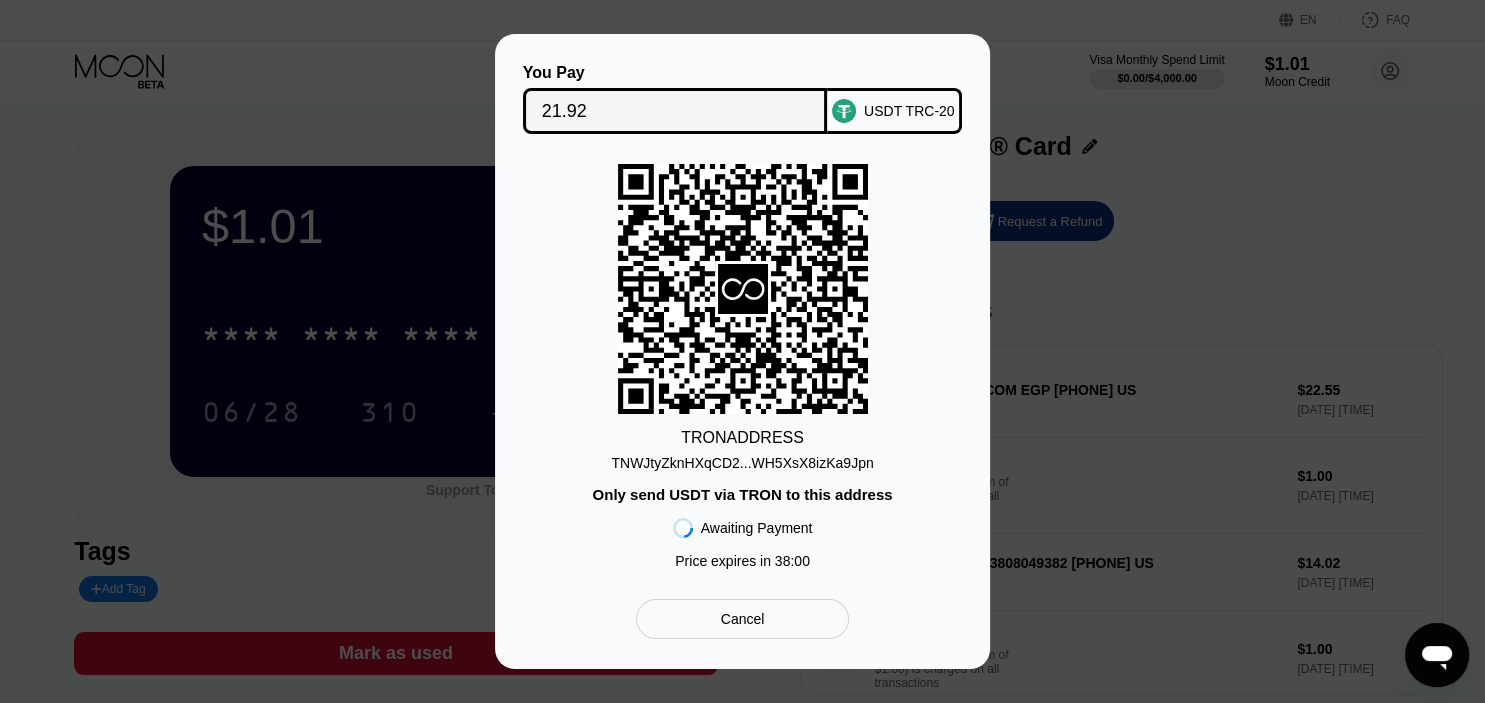 click on "TRON  ADDRESS TNWJtyZknHXqCD2...WH5XsX8izKa9Jpn Only send USDT via TRON to this address Awaiting Payment Price expires in   38 : 00" at bounding box center (742, 371) 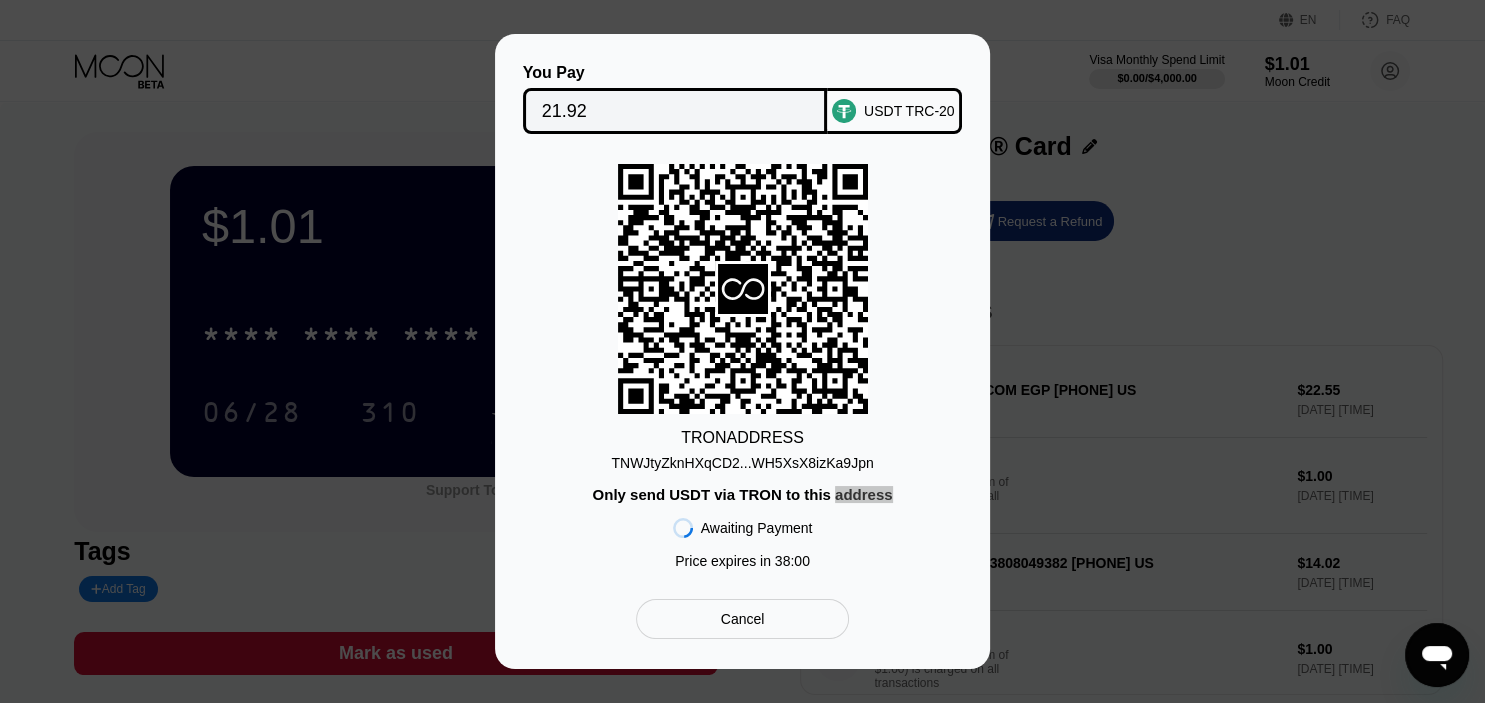 click on "You Pay 21.92 USDT TRC-20 TRON  ADDRESS TNWJtyZknHXqCD2...WH5XsX8izKa9Jpn Only send USDT via TRON to this address Awaiting Payment Price expires in   38 : 00 Cancel" at bounding box center (742, 351) 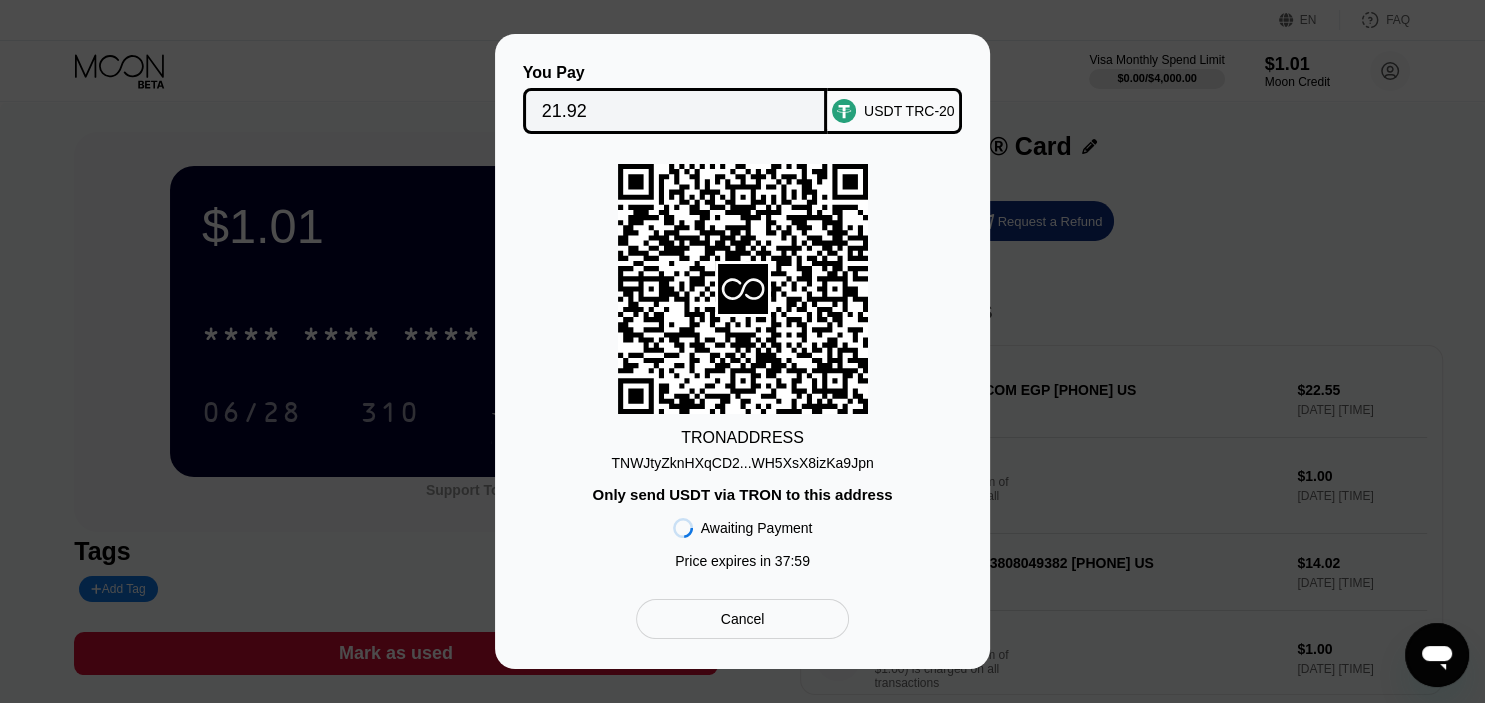 drag, startPoint x: 1006, startPoint y: 262, endPoint x: 946, endPoint y: 262, distance: 60 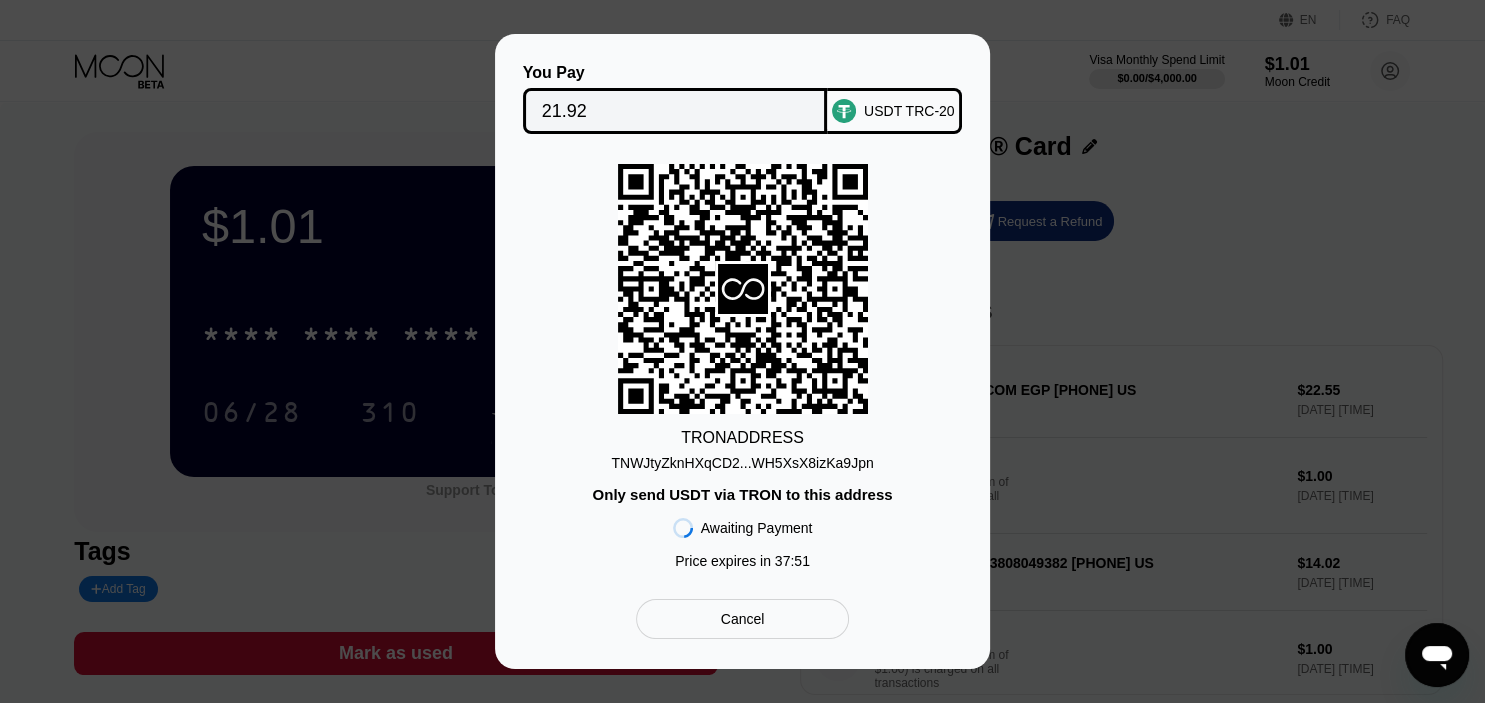 click on "You Pay 21.92 USDT TRC-20 TRON  ADDRESS TNWJtyZknHXqCD2...WH5XsX8izKa9Jpn Only send USDT via TRON to this address Awaiting Payment Price expires in   37 : 51 Cancel" at bounding box center [742, 351] 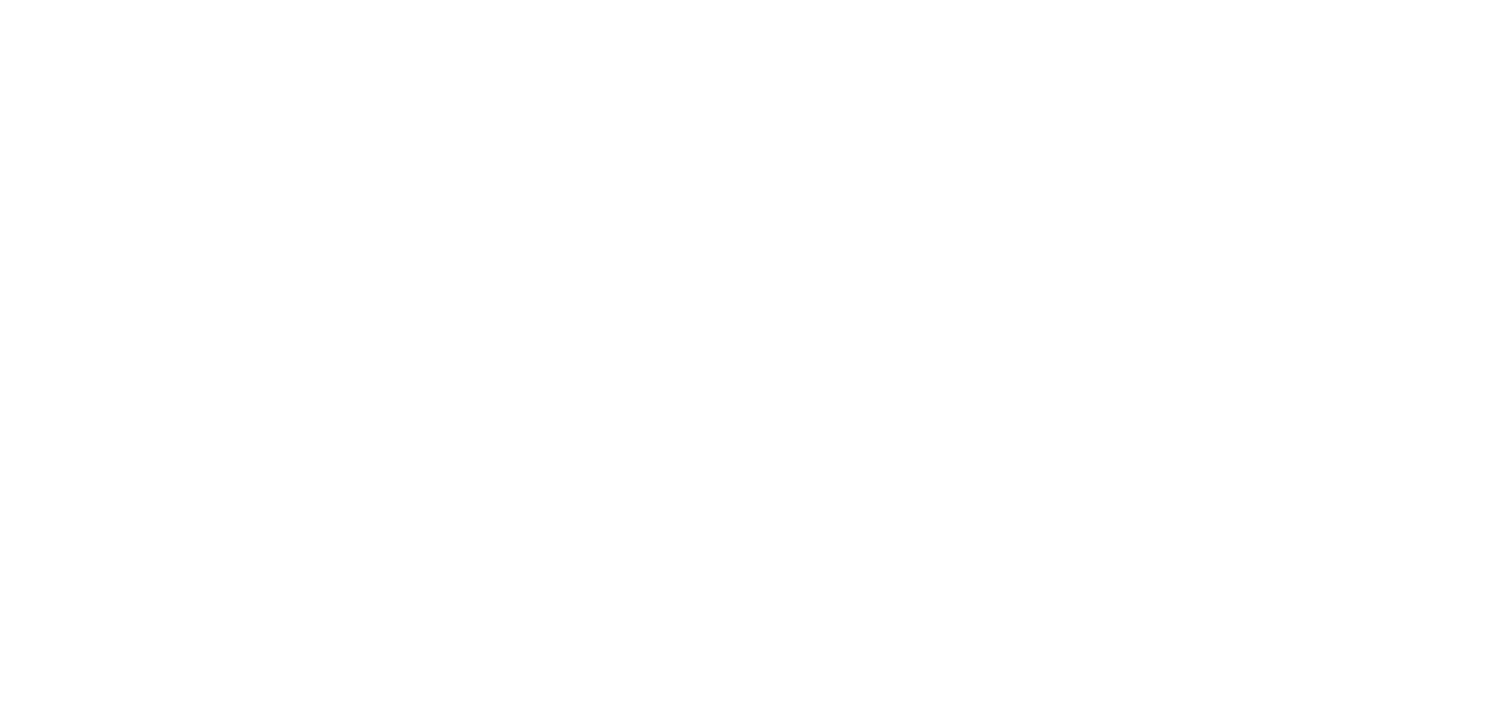 scroll, scrollTop: 0, scrollLeft: 0, axis: both 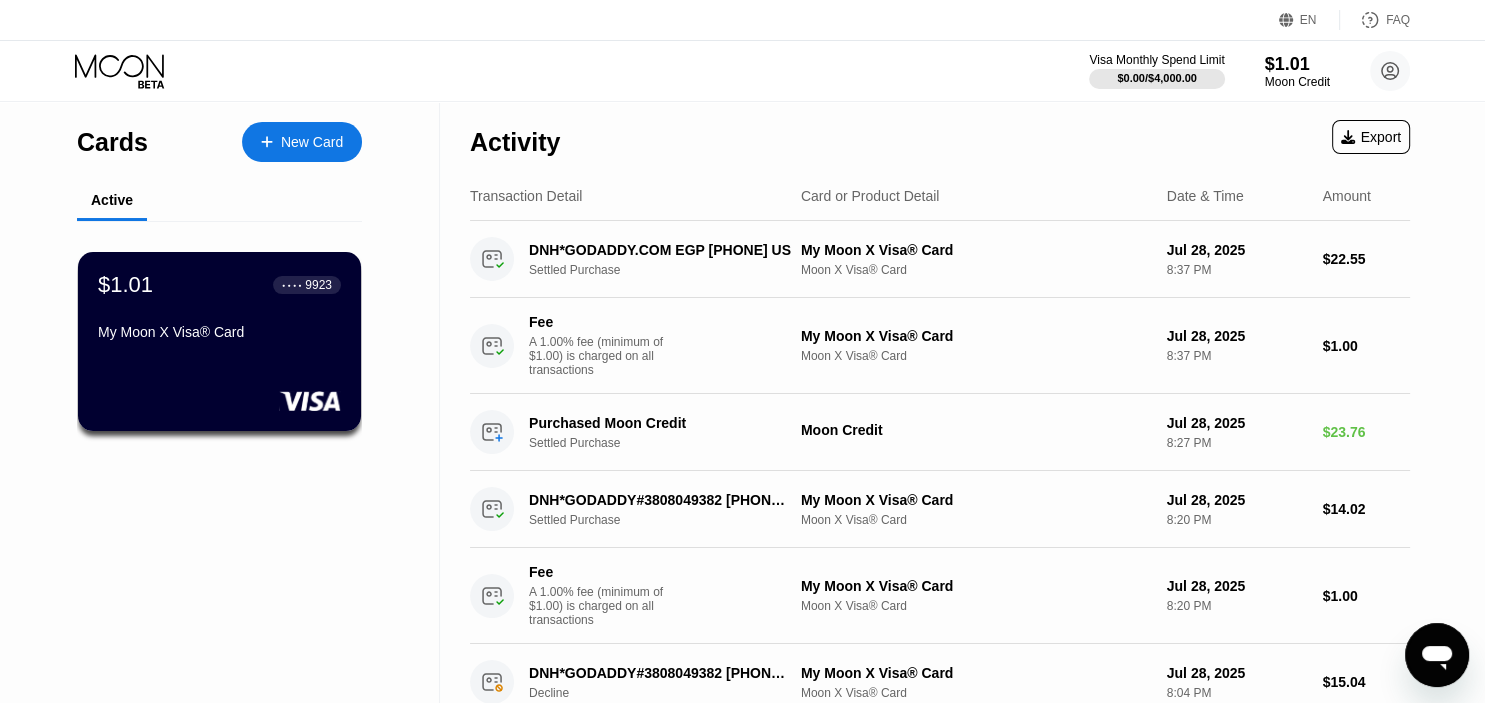 click on "$1.01 ● ● ● ● [CARD]" at bounding box center (219, 285) 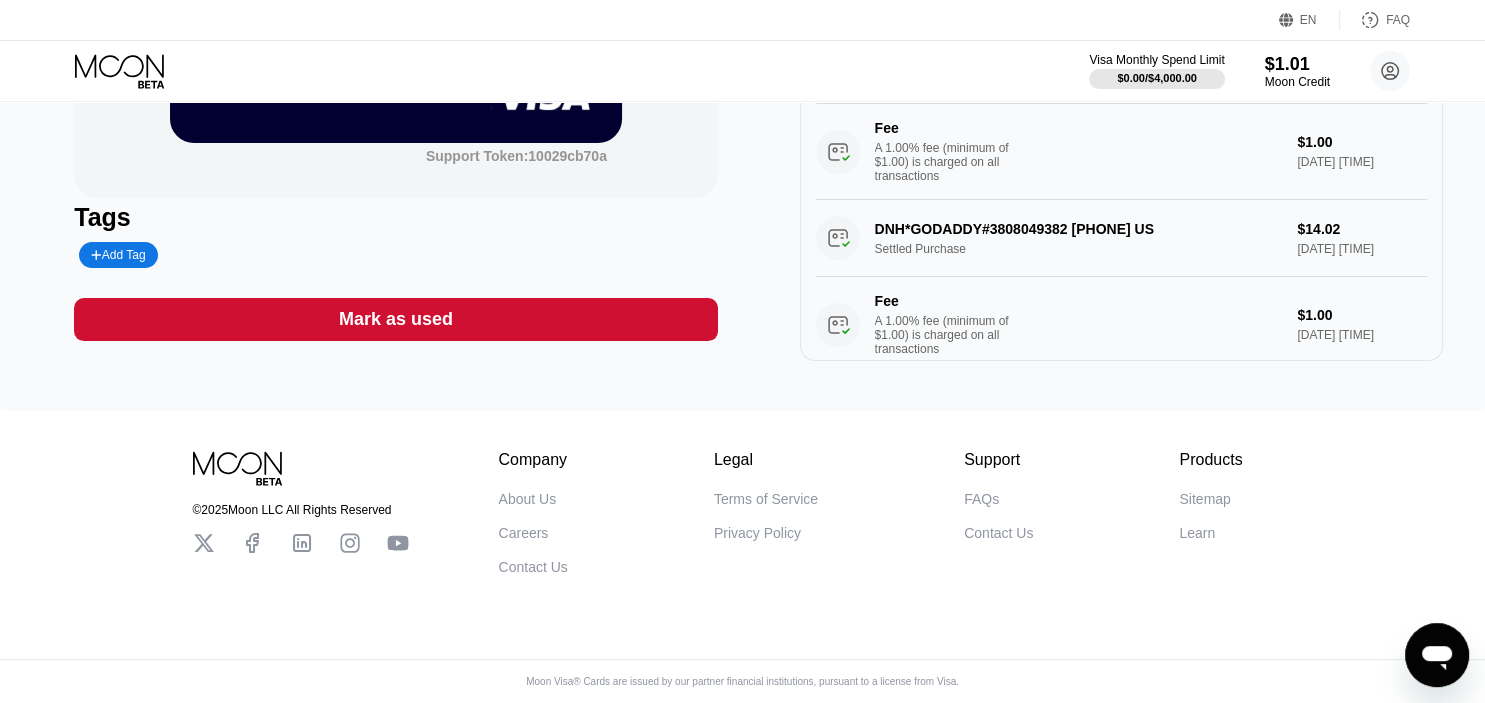 scroll, scrollTop: 0, scrollLeft: 0, axis: both 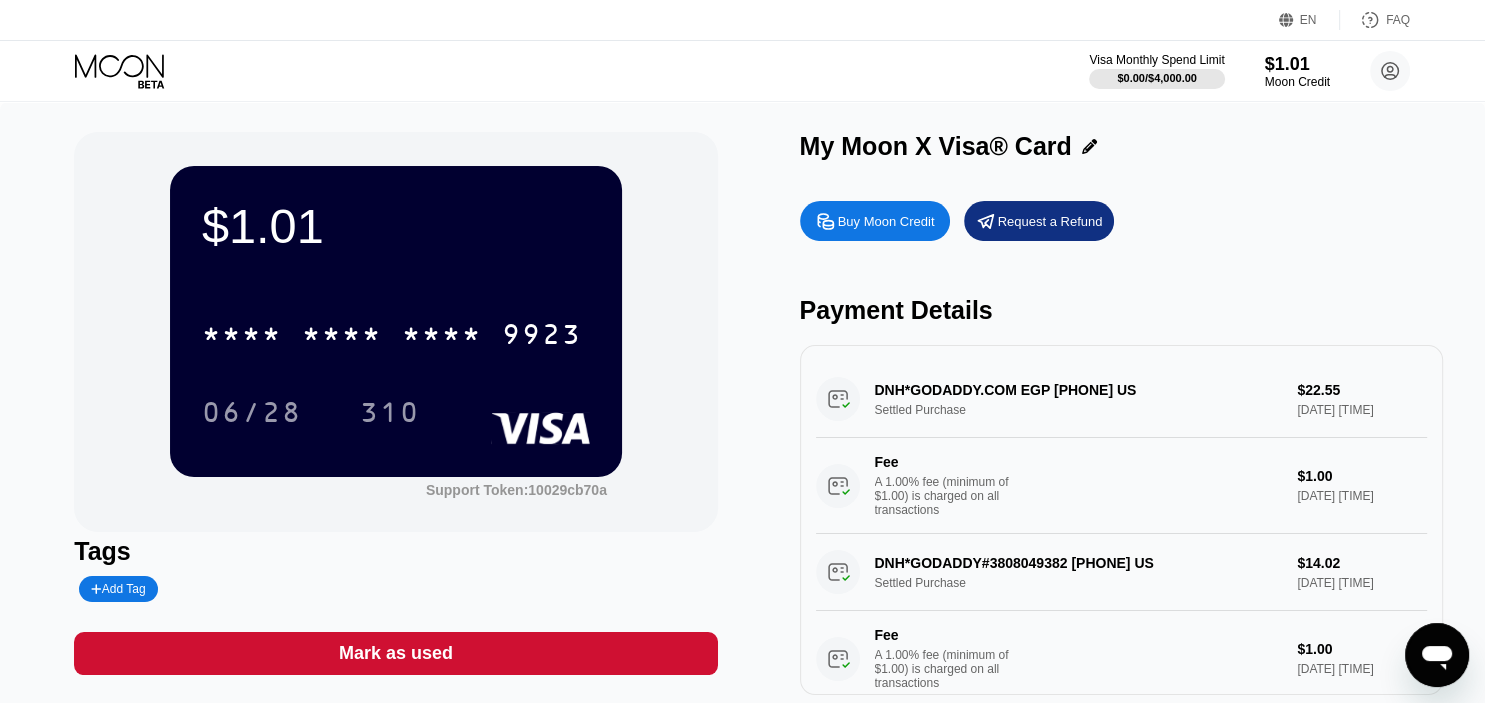 click 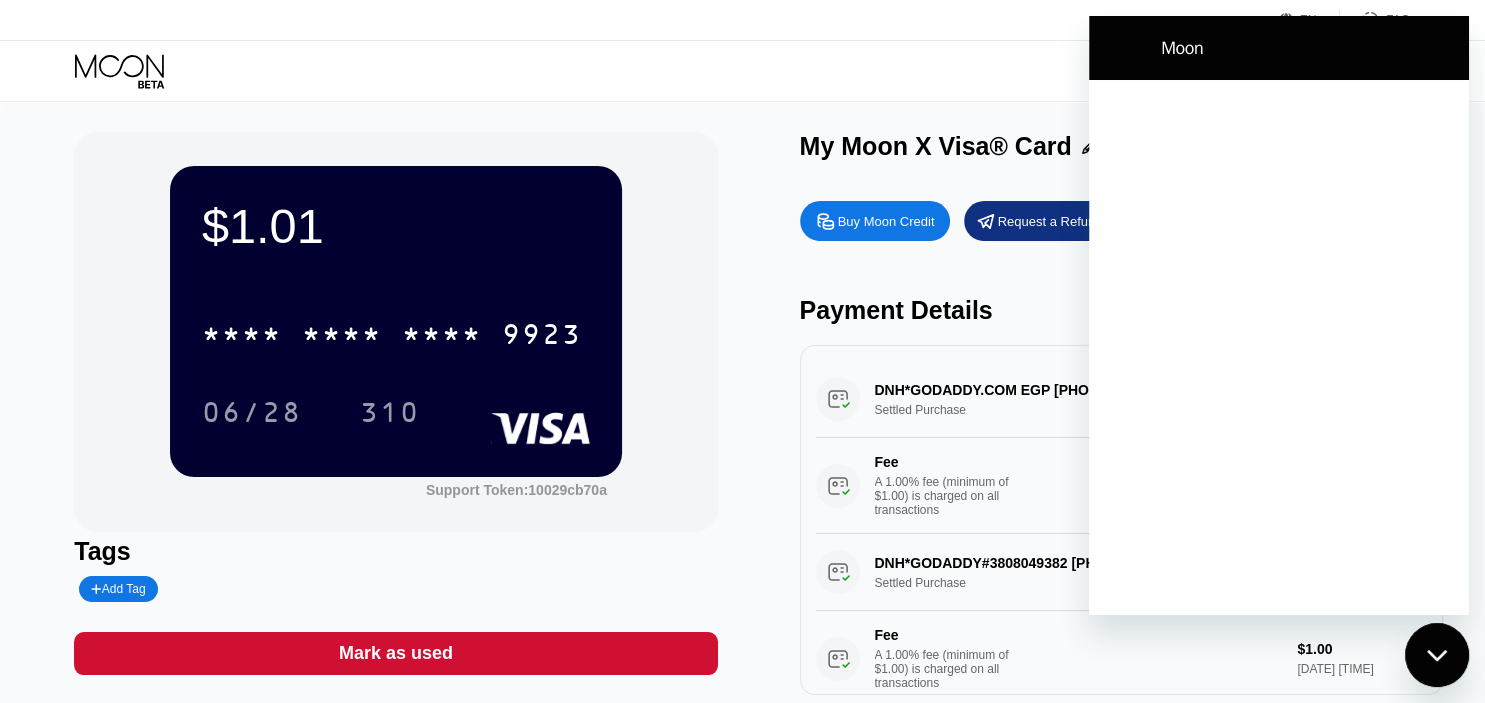scroll, scrollTop: 0, scrollLeft: 0, axis: both 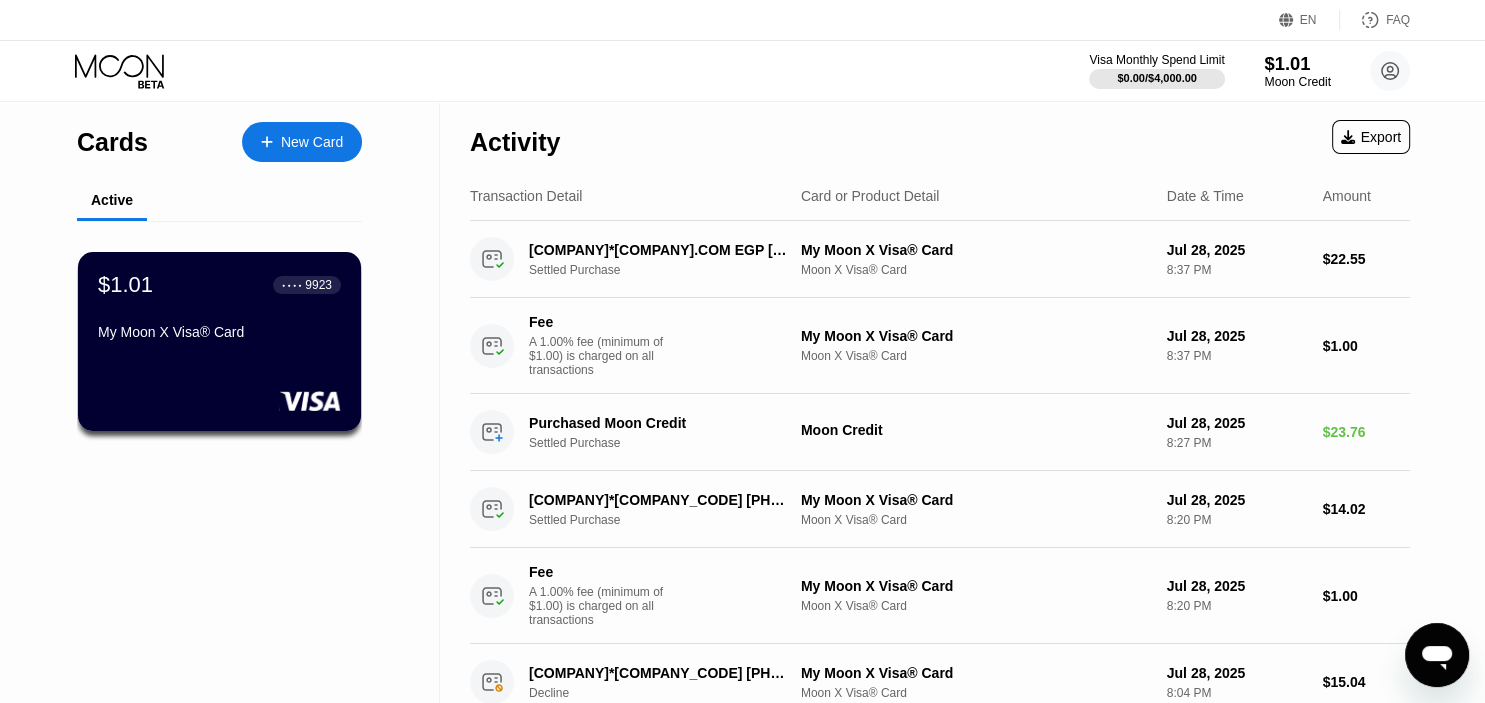 click on "$1.01" at bounding box center (1297, 63) 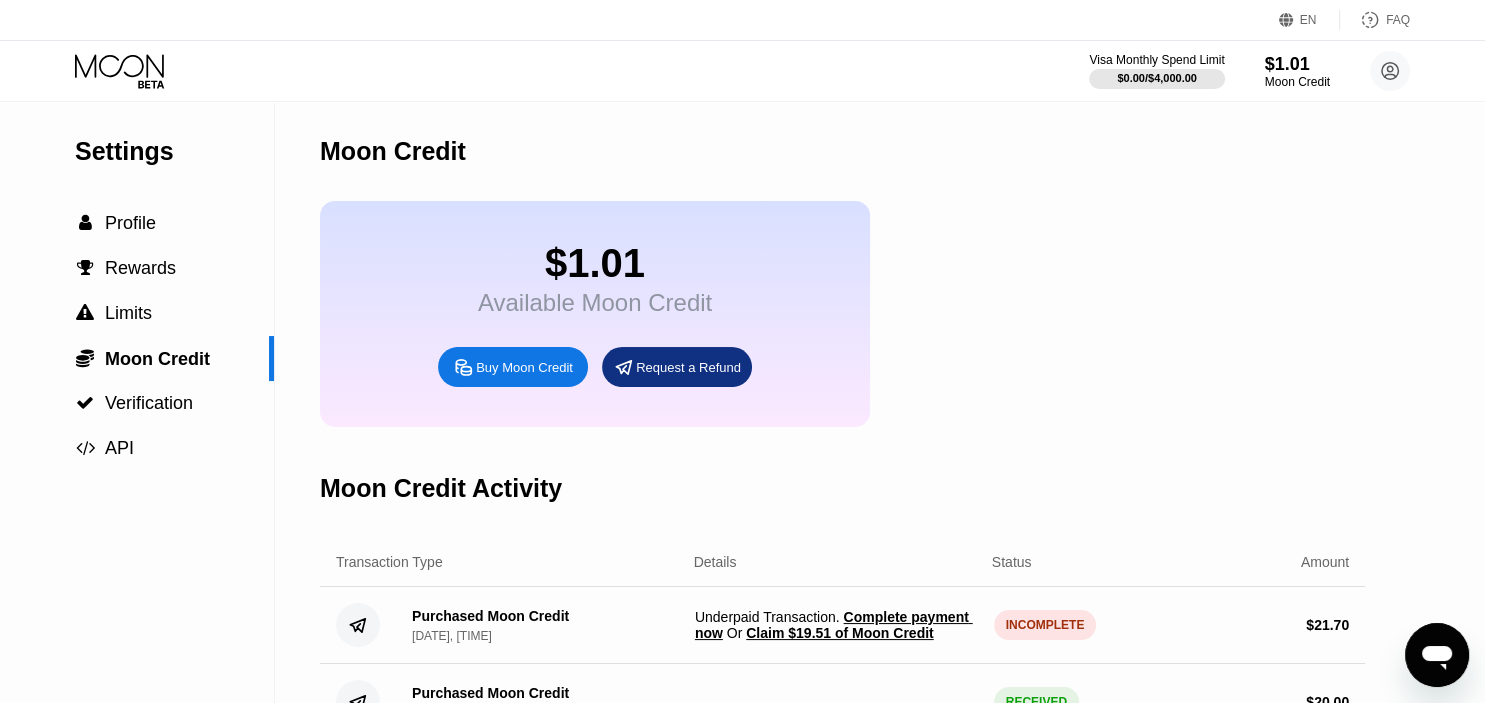 scroll, scrollTop: 0, scrollLeft: 0, axis: both 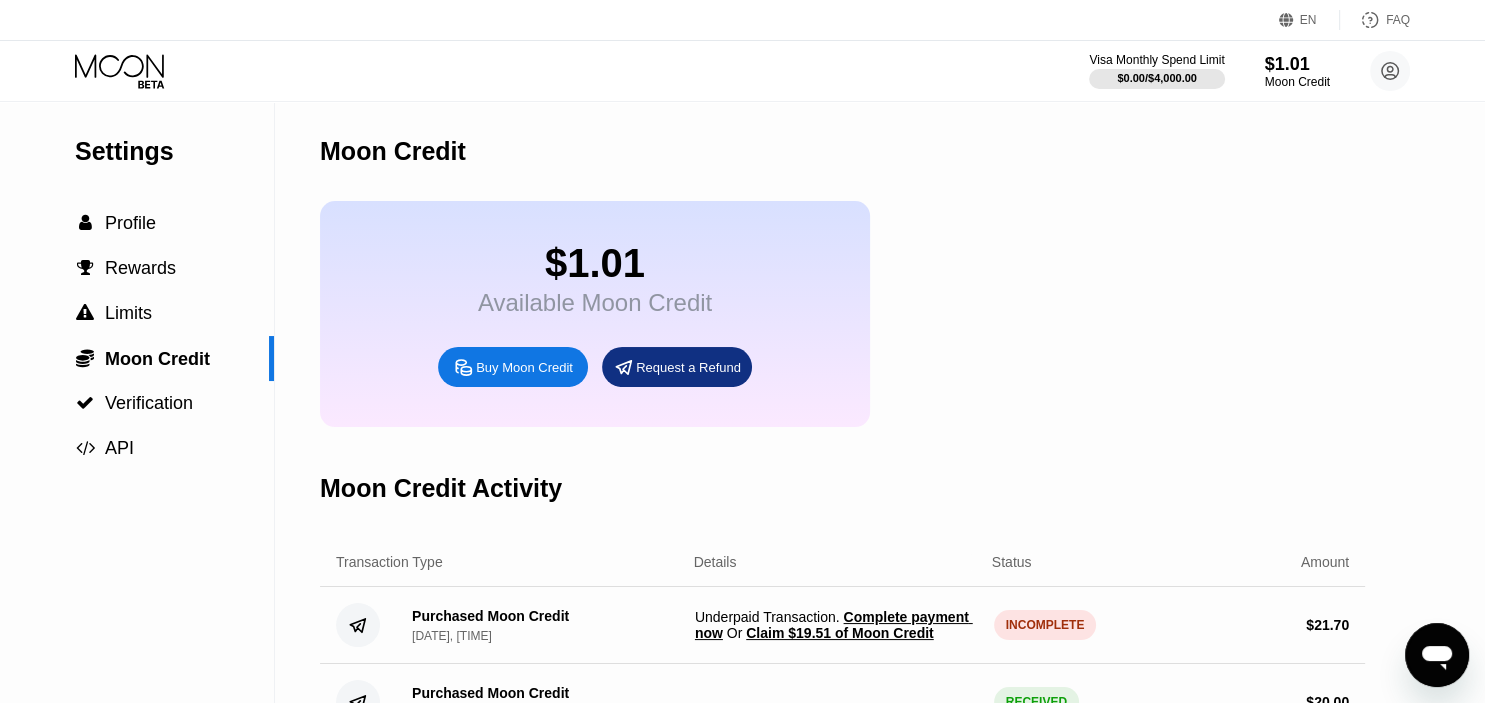 click on "Available Moon Credit" at bounding box center [595, 303] 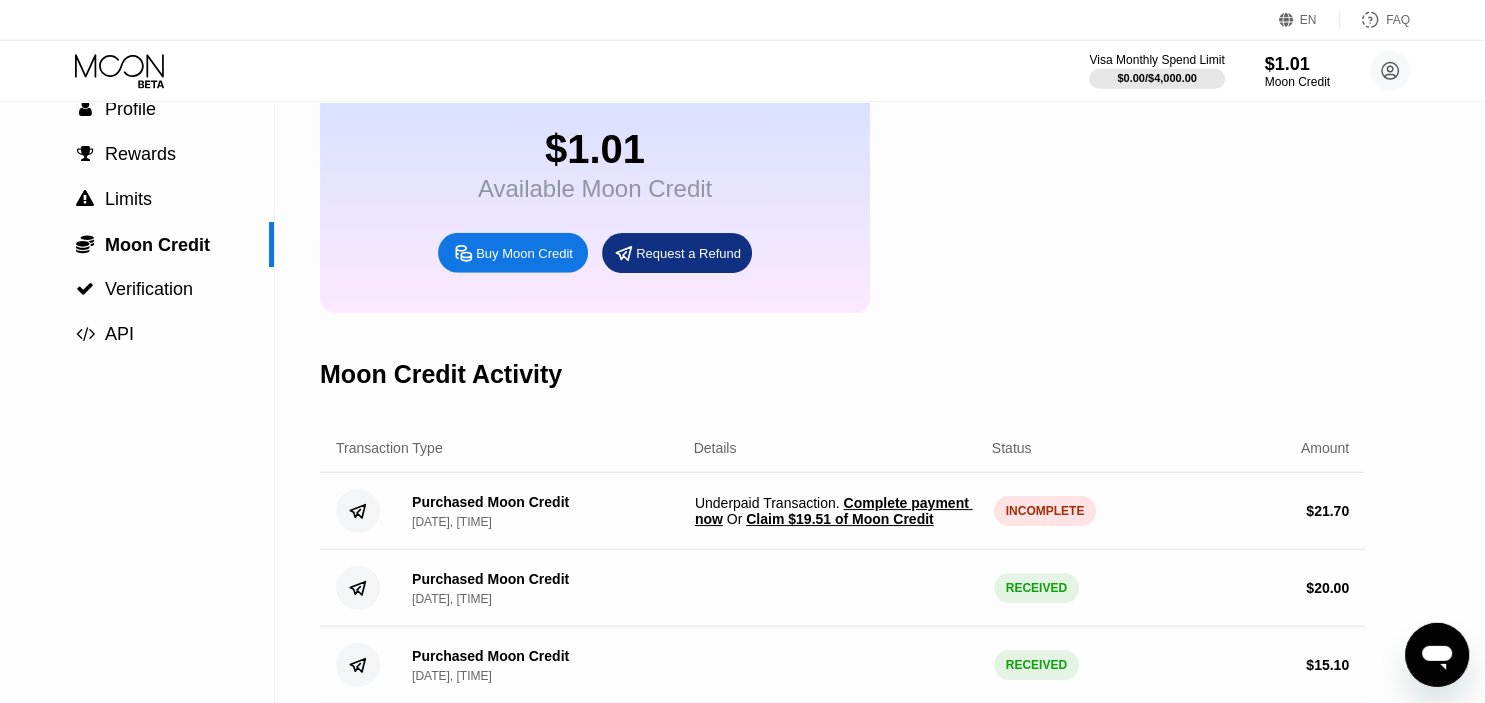 scroll, scrollTop: 115, scrollLeft: 0, axis: vertical 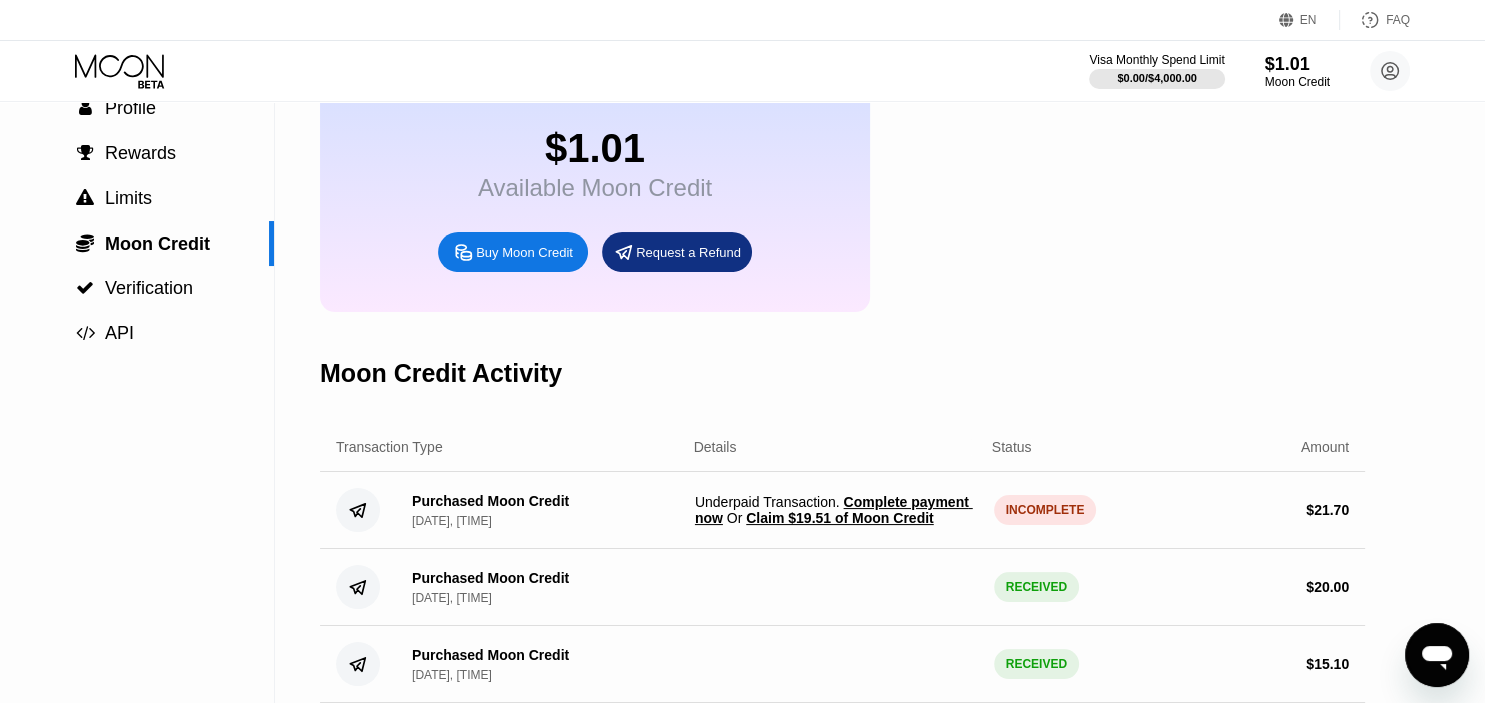 click on "Claim $19.51 of Moon Credit" at bounding box center [839, 518] 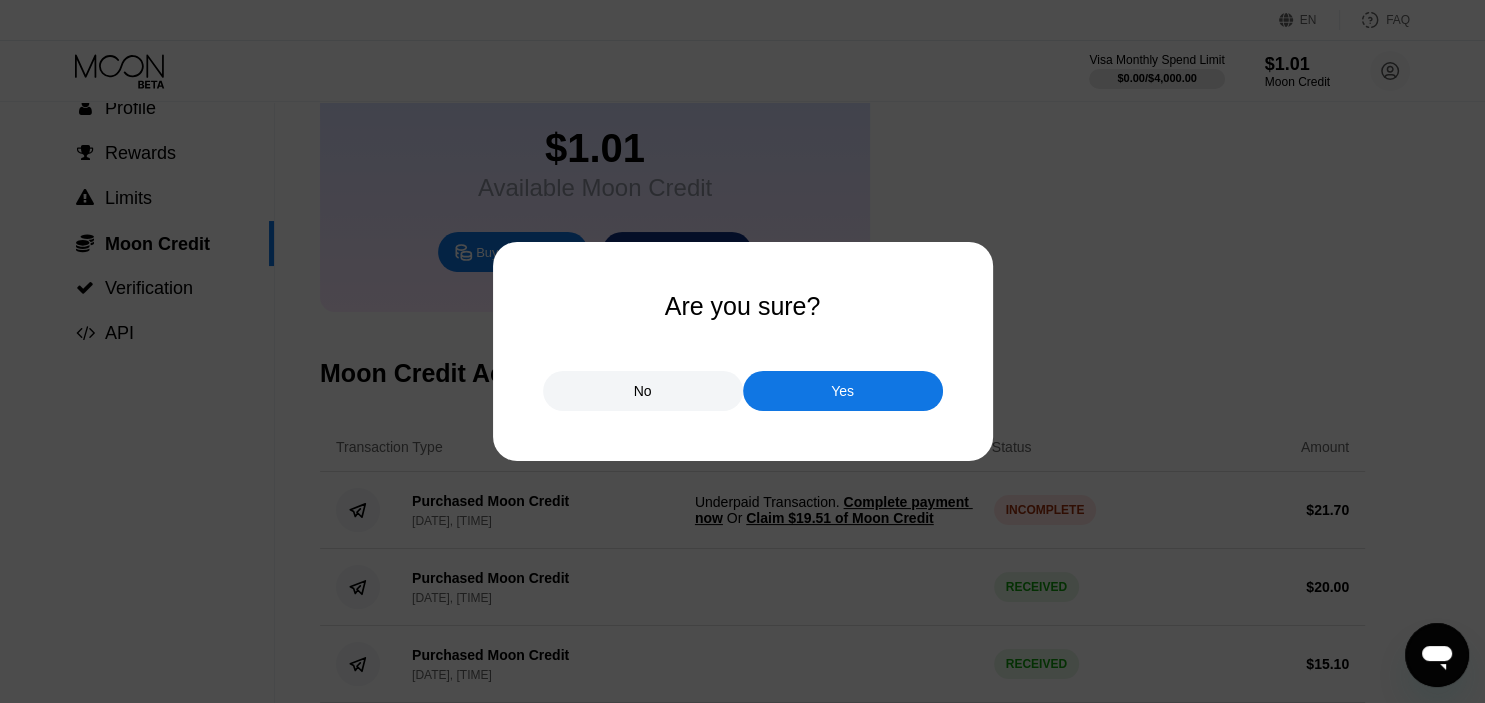 click on "Yes" at bounding box center (843, 391) 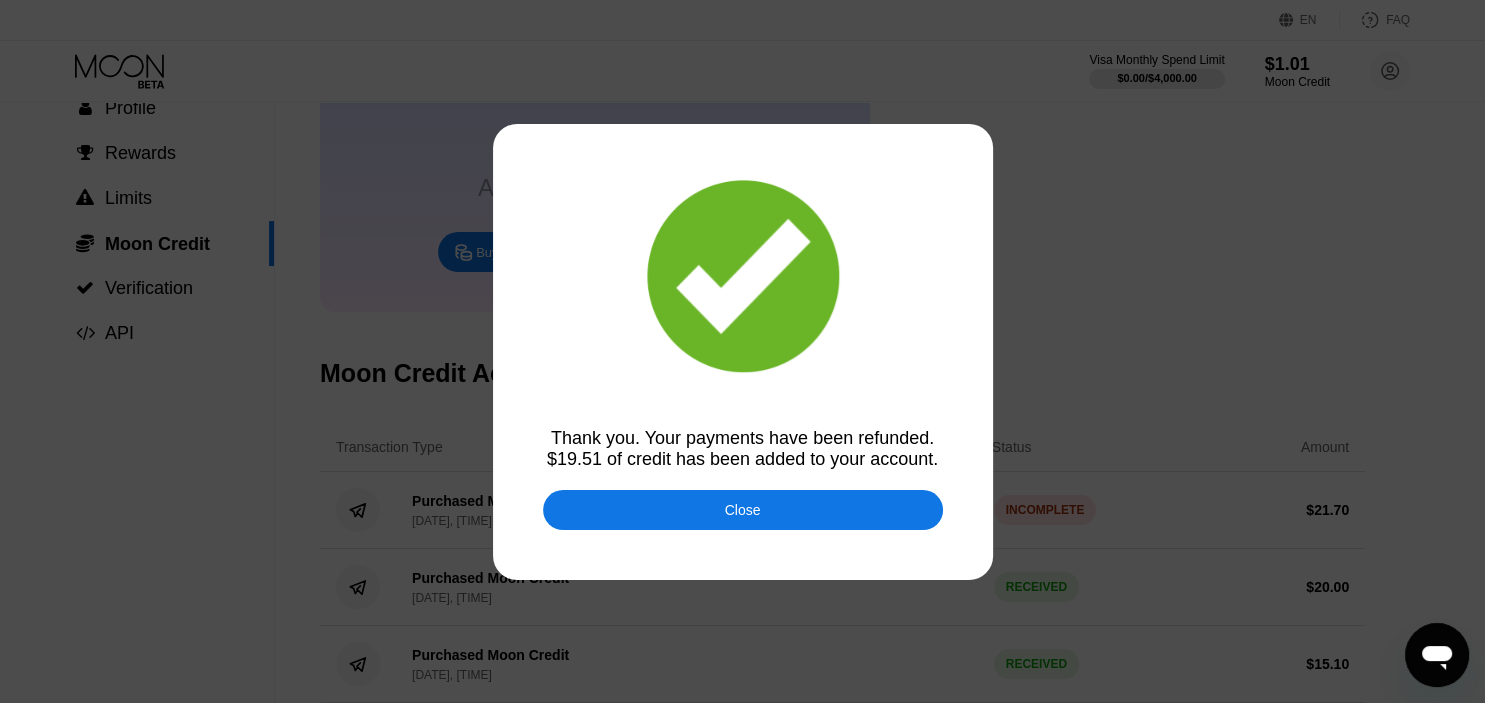 click on "Close" at bounding box center (743, 510) 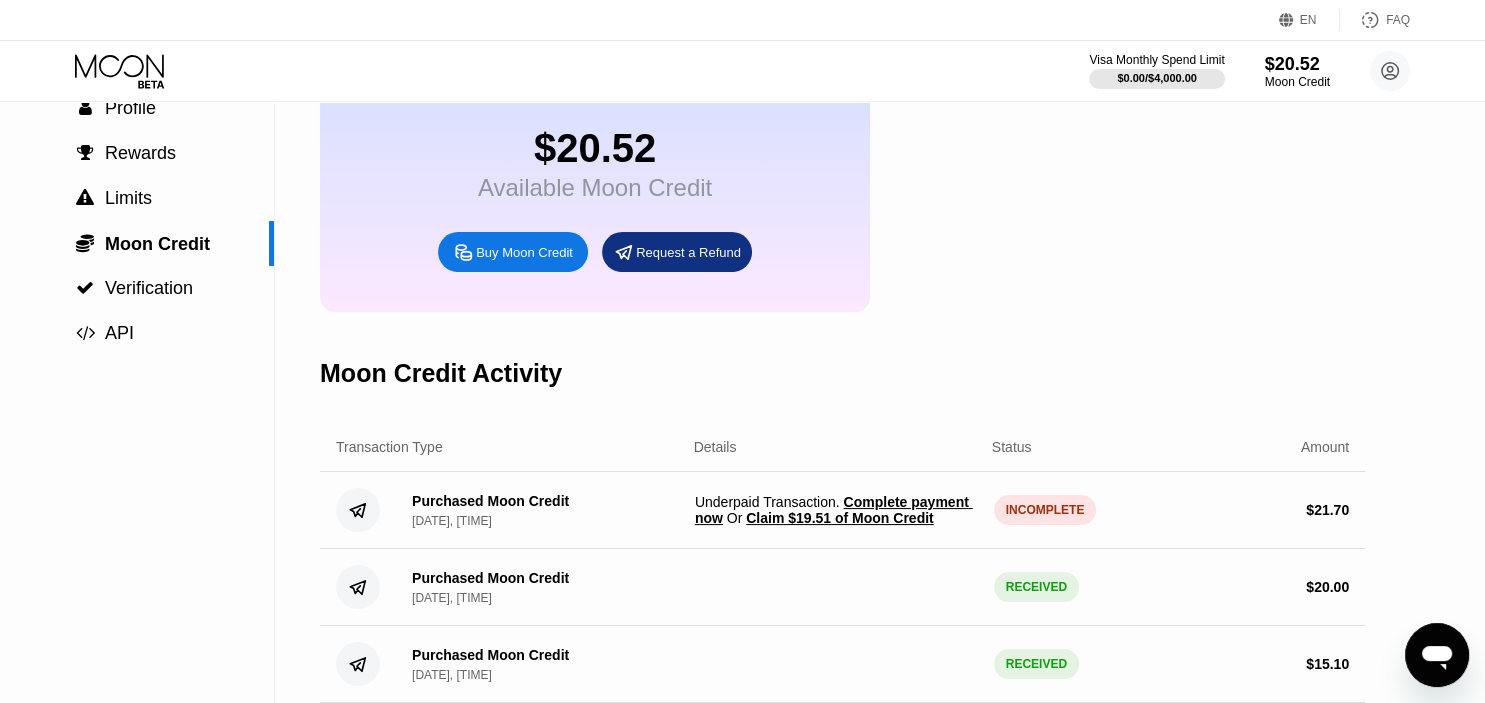 scroll, scrollTop: 0, scrollLeft: 0, axis: both 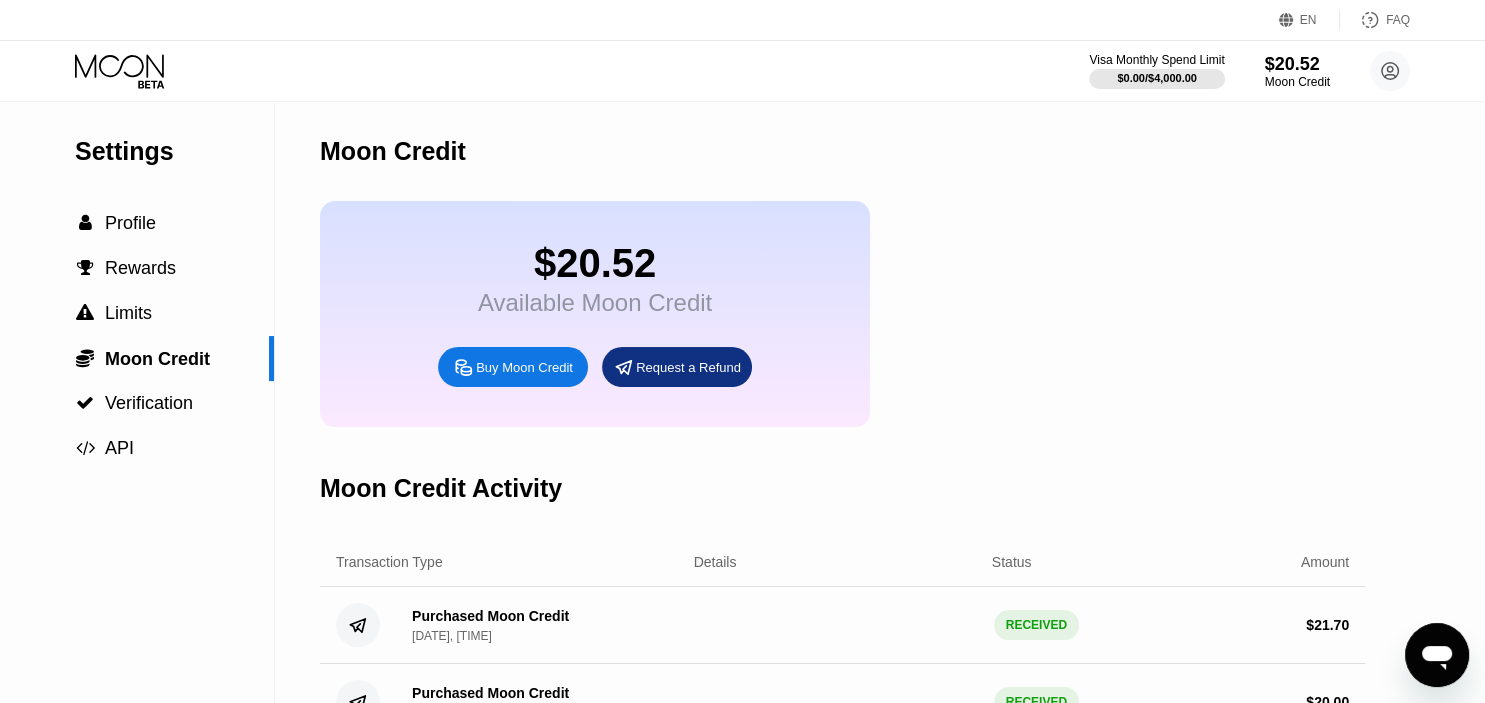 click on "$20.52 Available Moon Credit Buy Moon Credit Request a Refund" at bounding box center [842, 314] 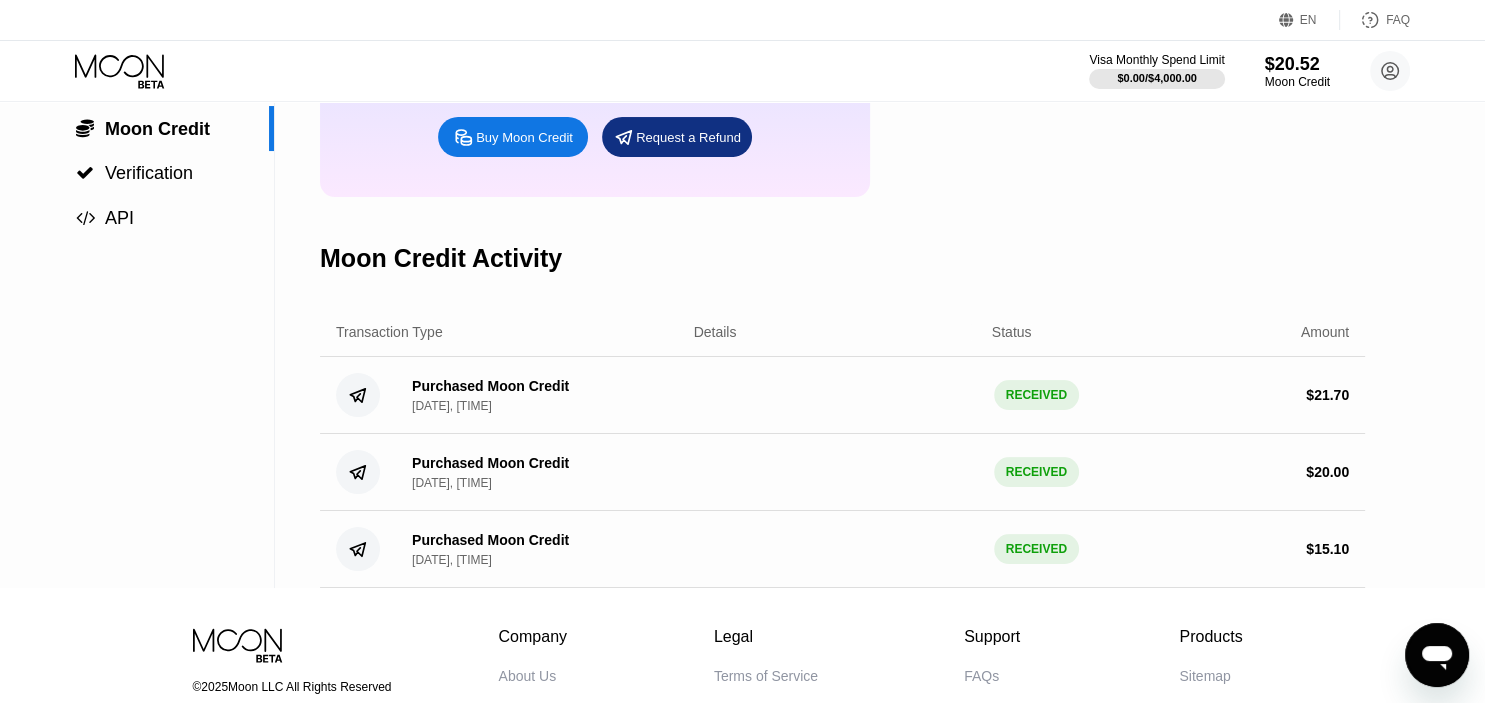 scroll, scrollTop: 0, scrollLeft: 0, axis: both 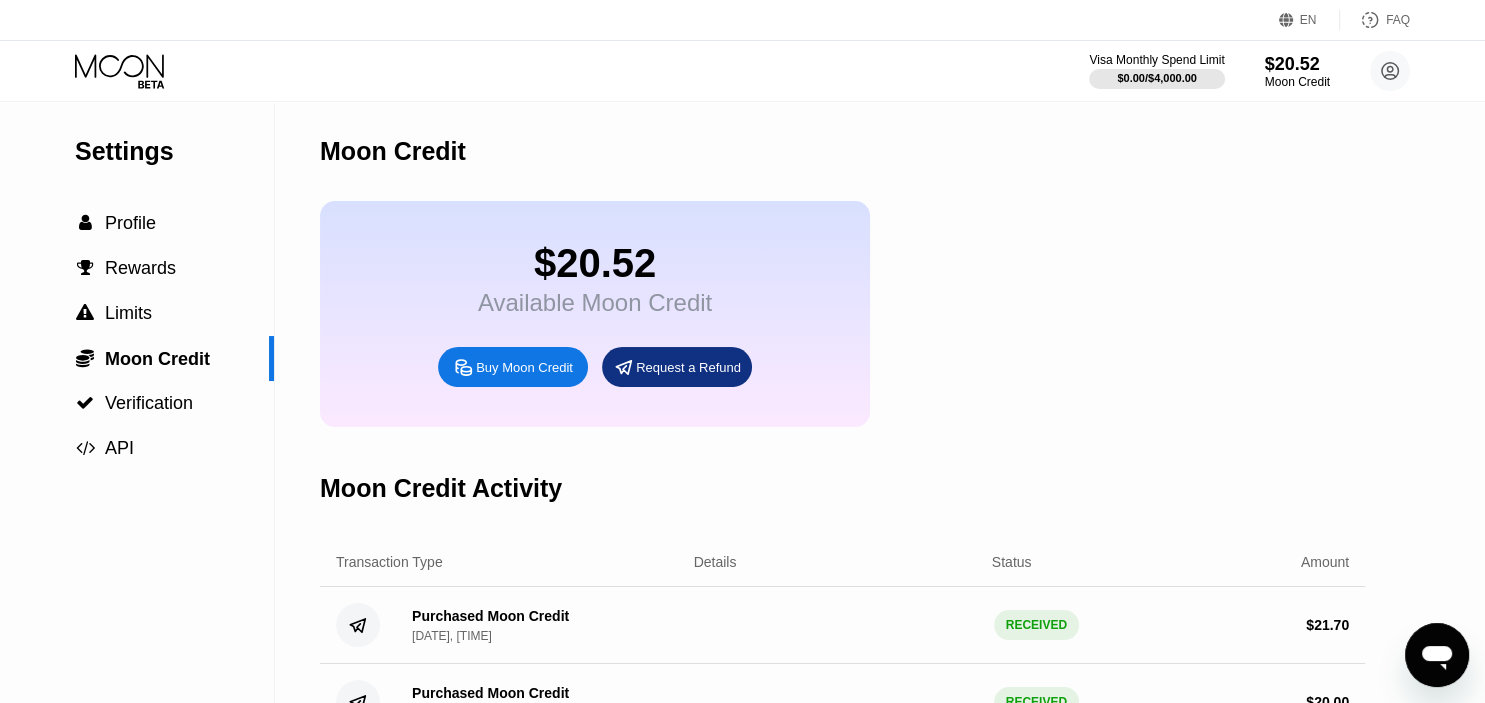 click 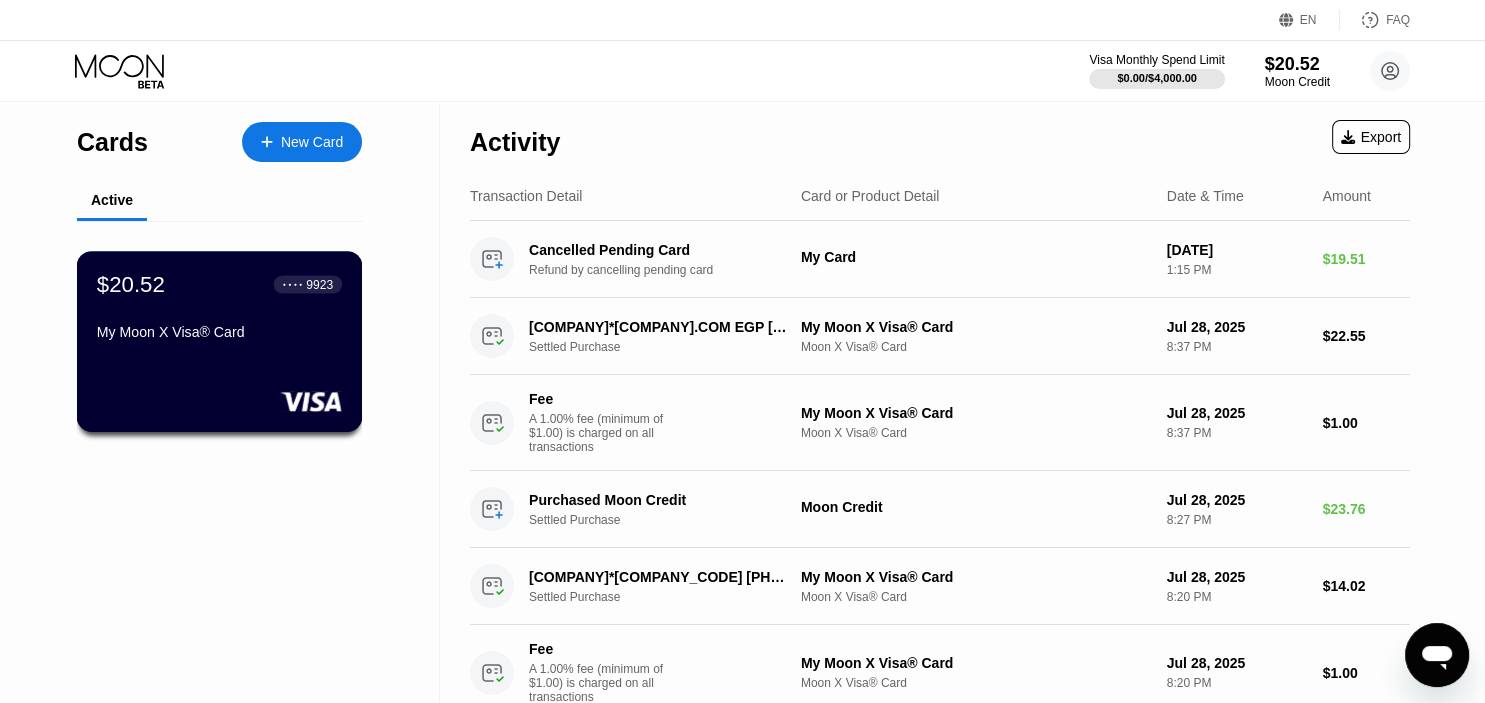 click on "$20.52 ● ● ● ● 9923 My Moon X Visa® Card" at bounding box center (220, 341) 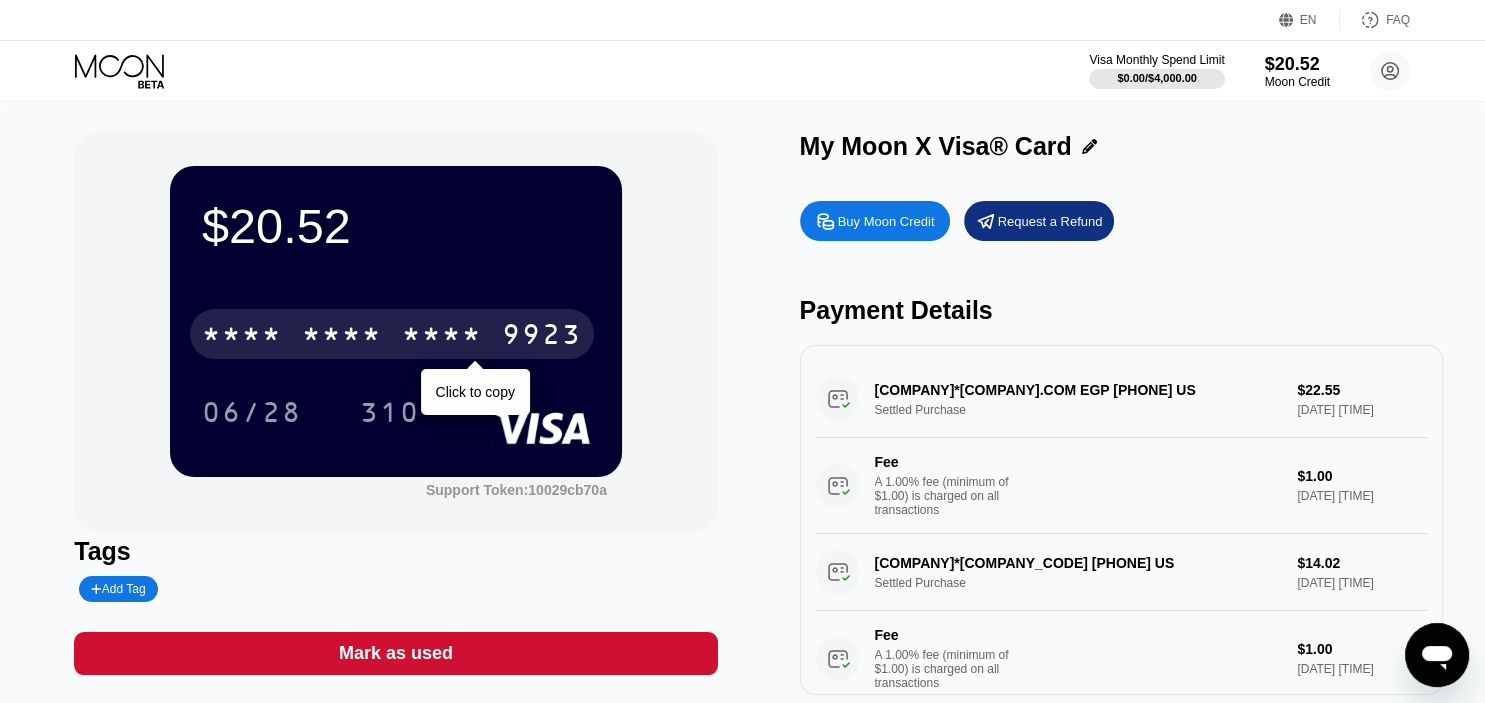 click on "9923" at bounding box center [542, 337] 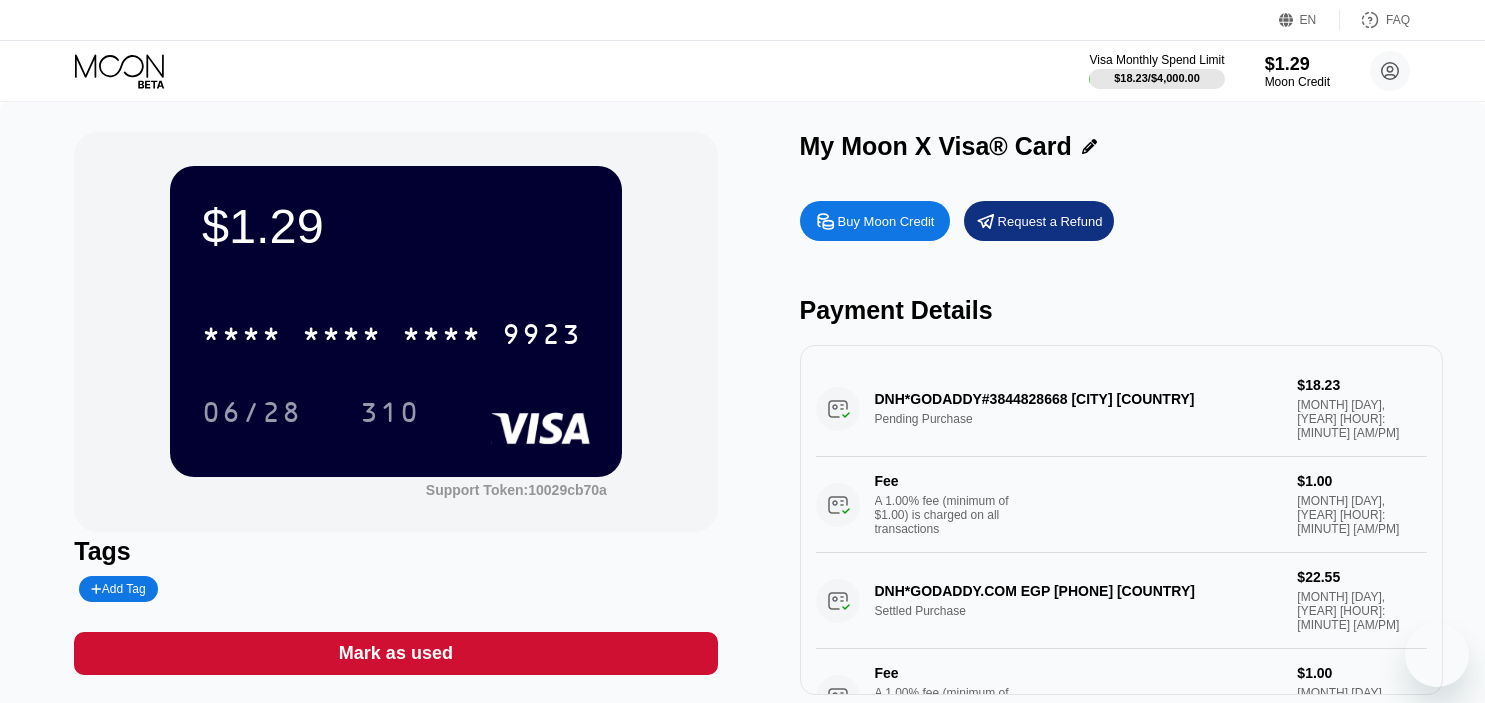 scroll, scrollTop: 0, scrollLeft: 0, axis: both 